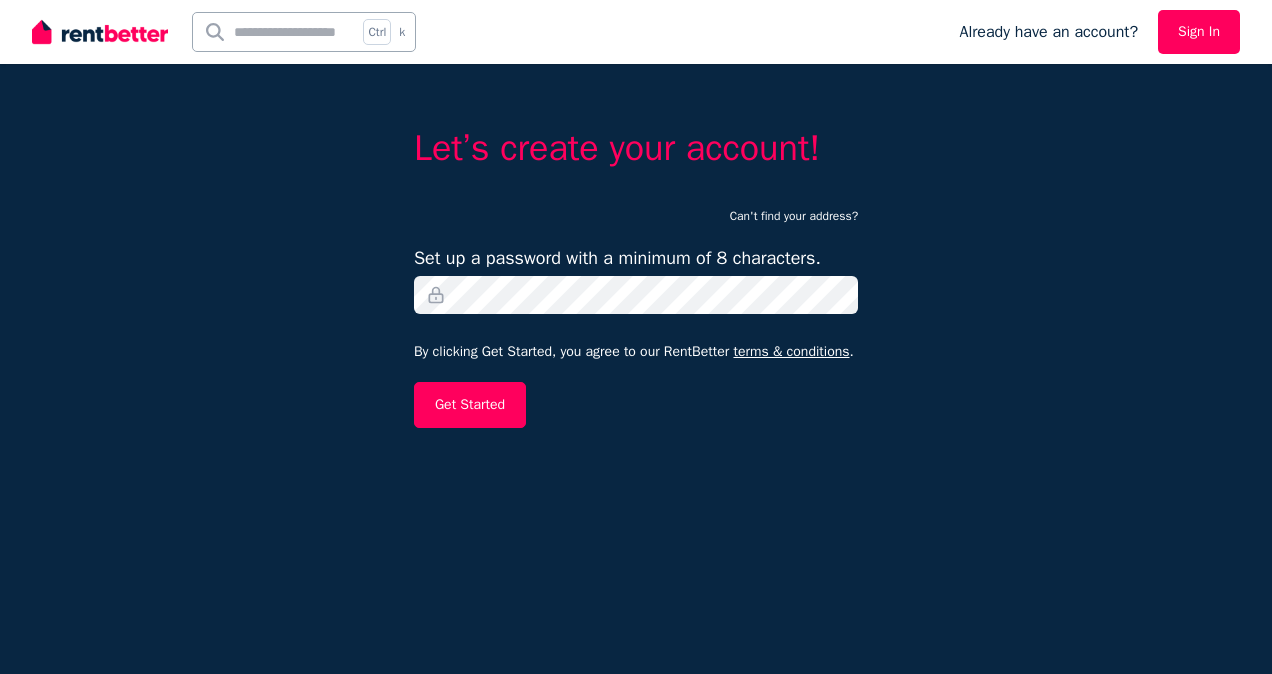 scroll, scrollTop: 0, scrollLeft: 0, axis: both 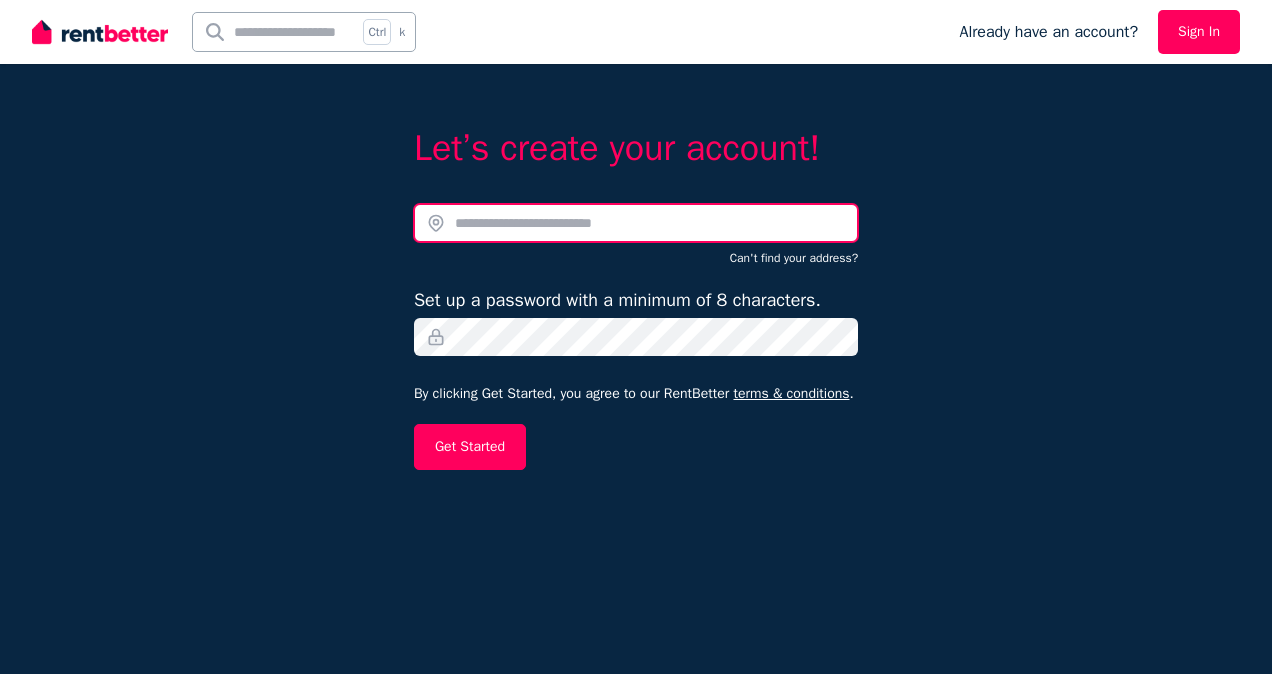 click at bounding box center [636, 223] 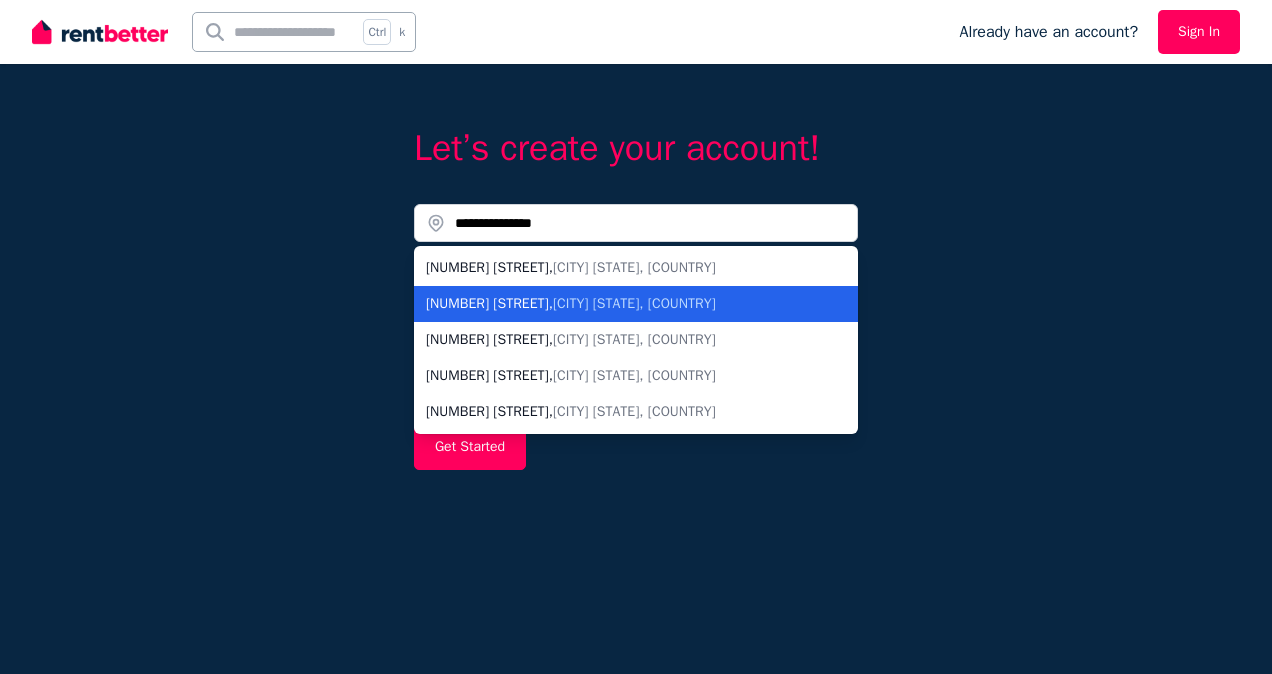 click on "[CITY] [STATE], [COUNTRY]" at bounding box center [634, 303] 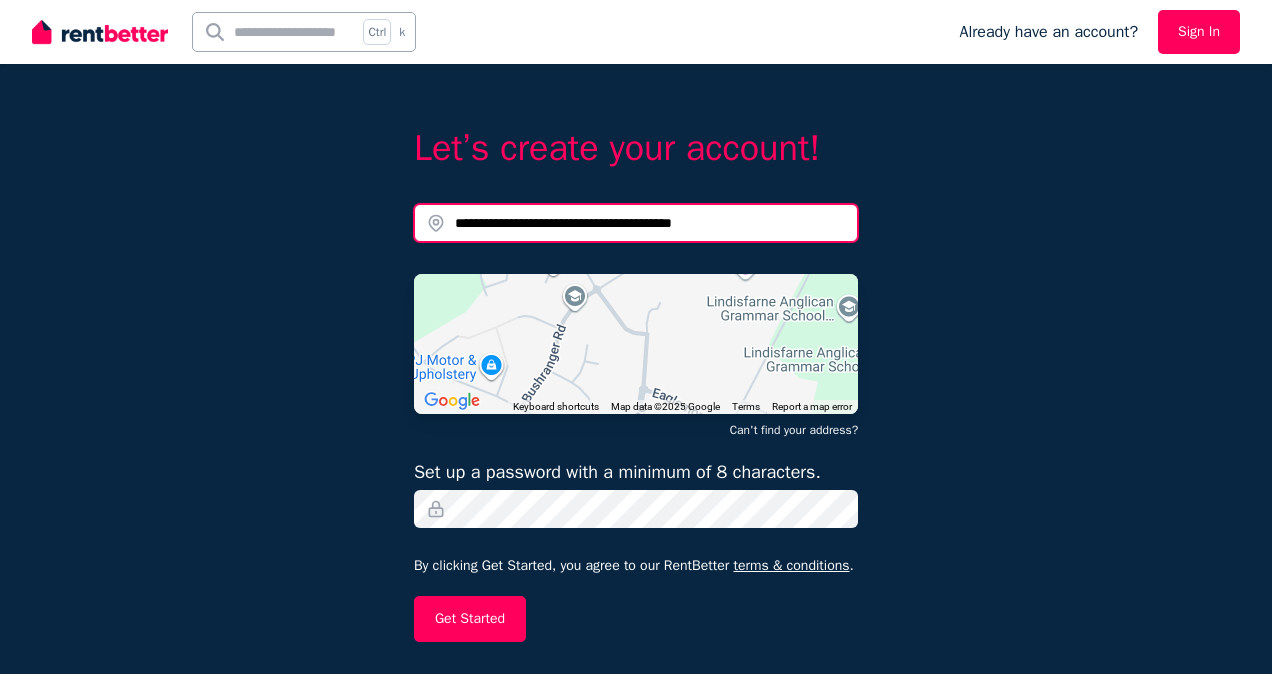 click on "**********" at bounding box center (636, 223) 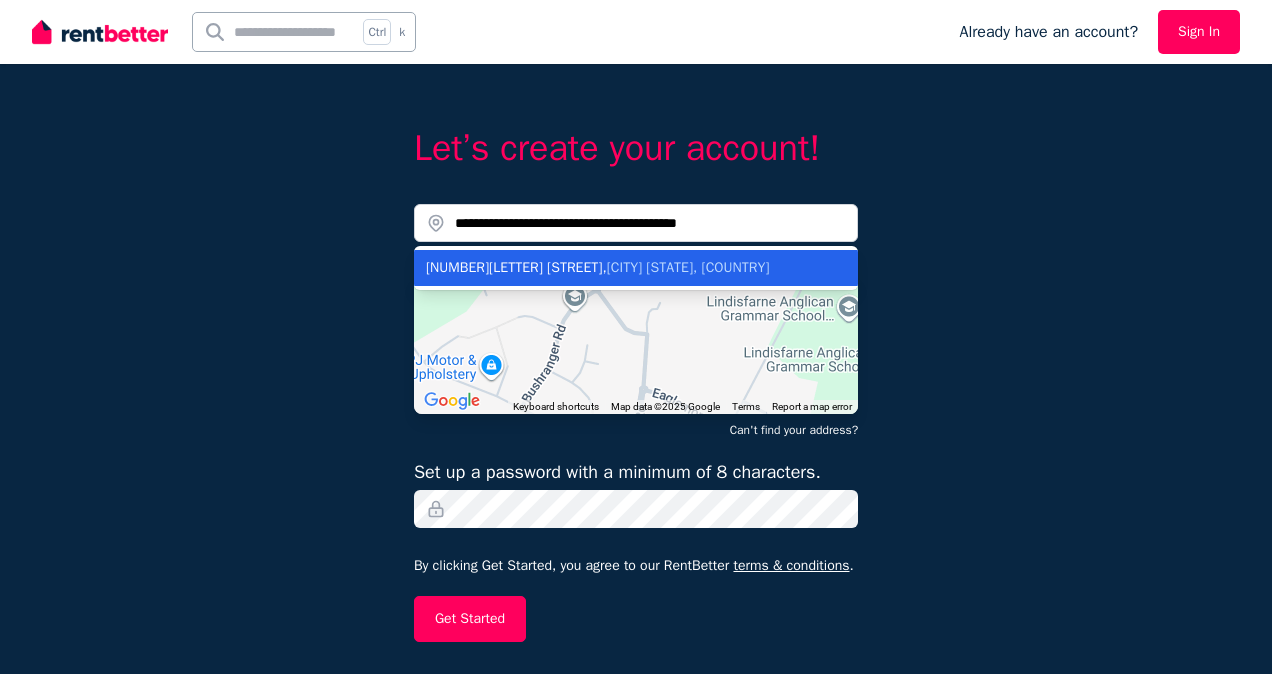 click on "[NUMBER][LETTER] [STREET] ,  [CITY] [STATE], [COUNTRY]" at bounding box center (624, 268) 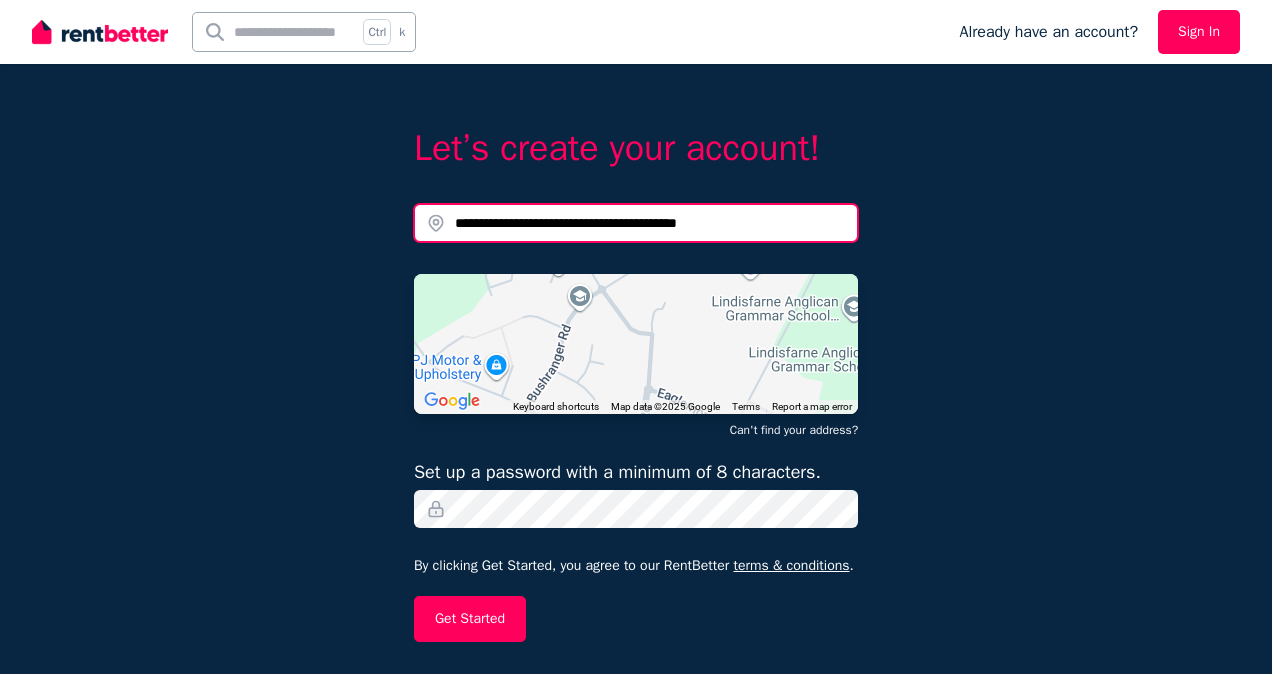 click on "**********" at bounding box center [636, 223] 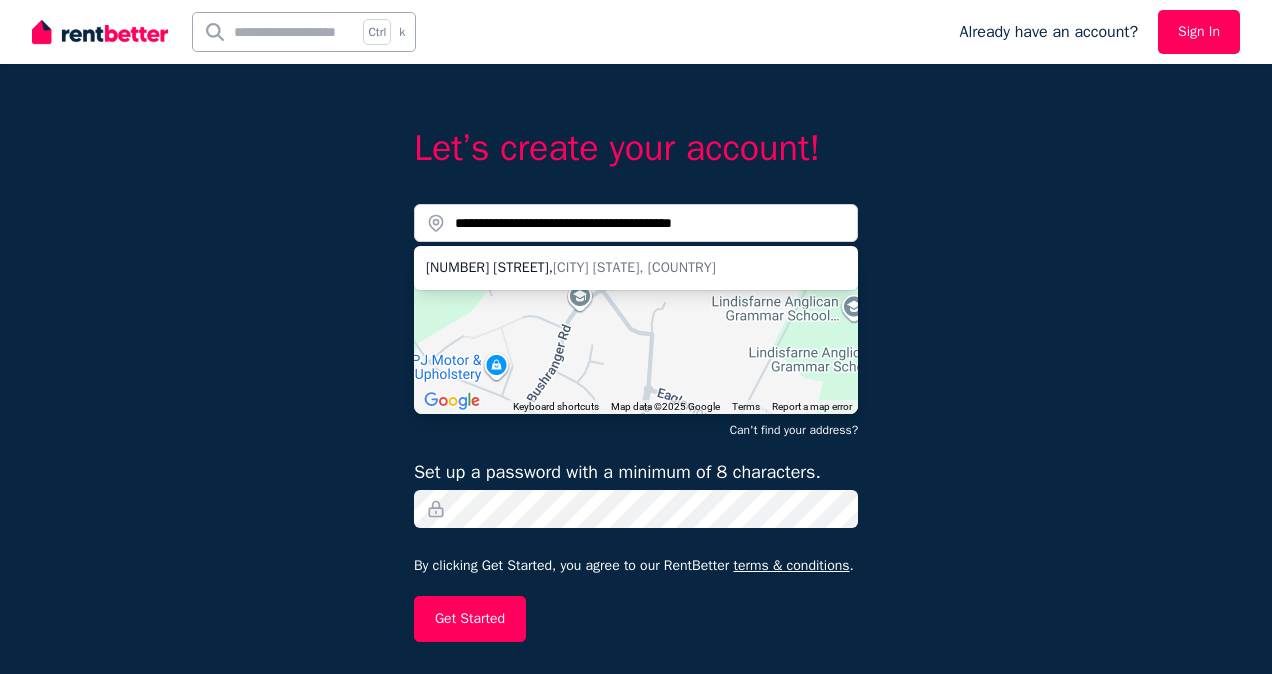 type on "**********" 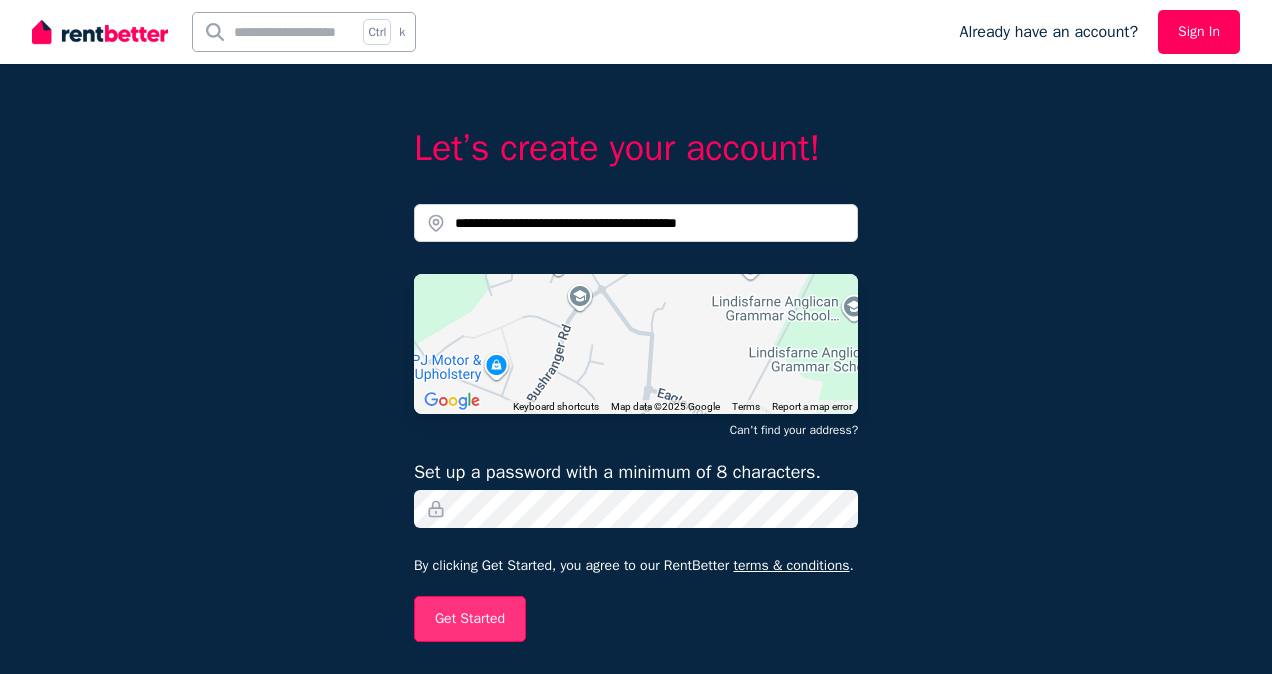 click on "Get Started" at bounding box center [470, 619] 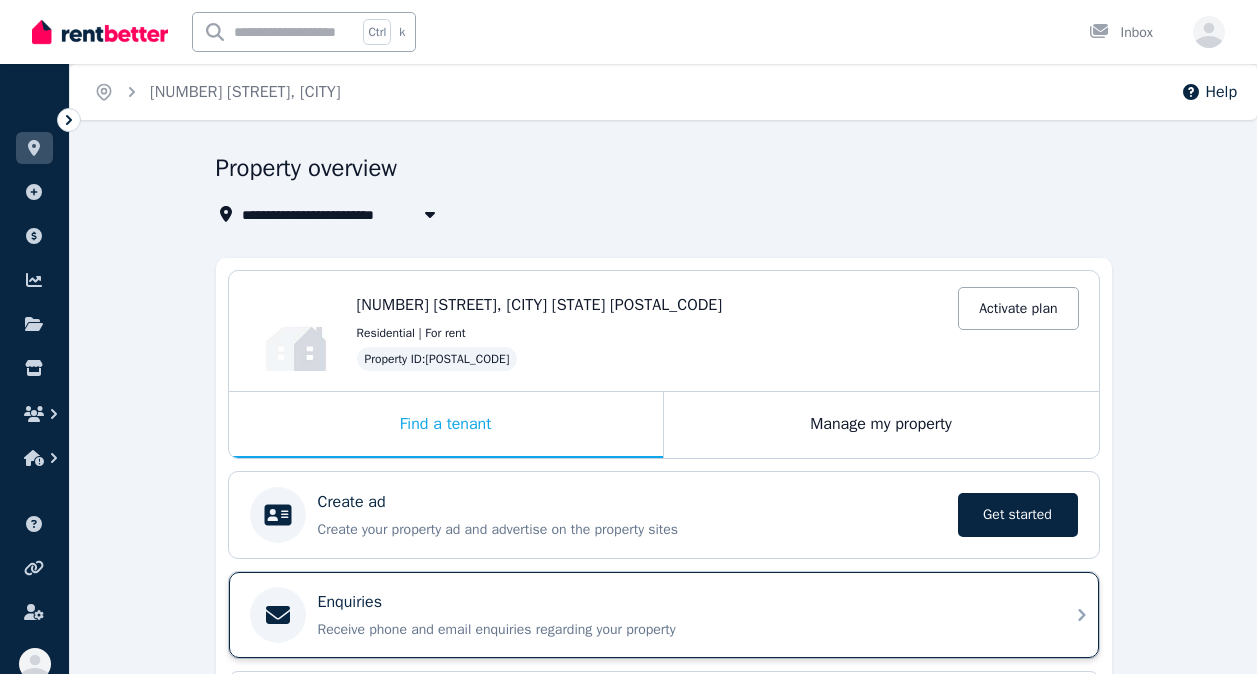 scroll, scrollTop: 0, scrollLeft: 0, axis: both 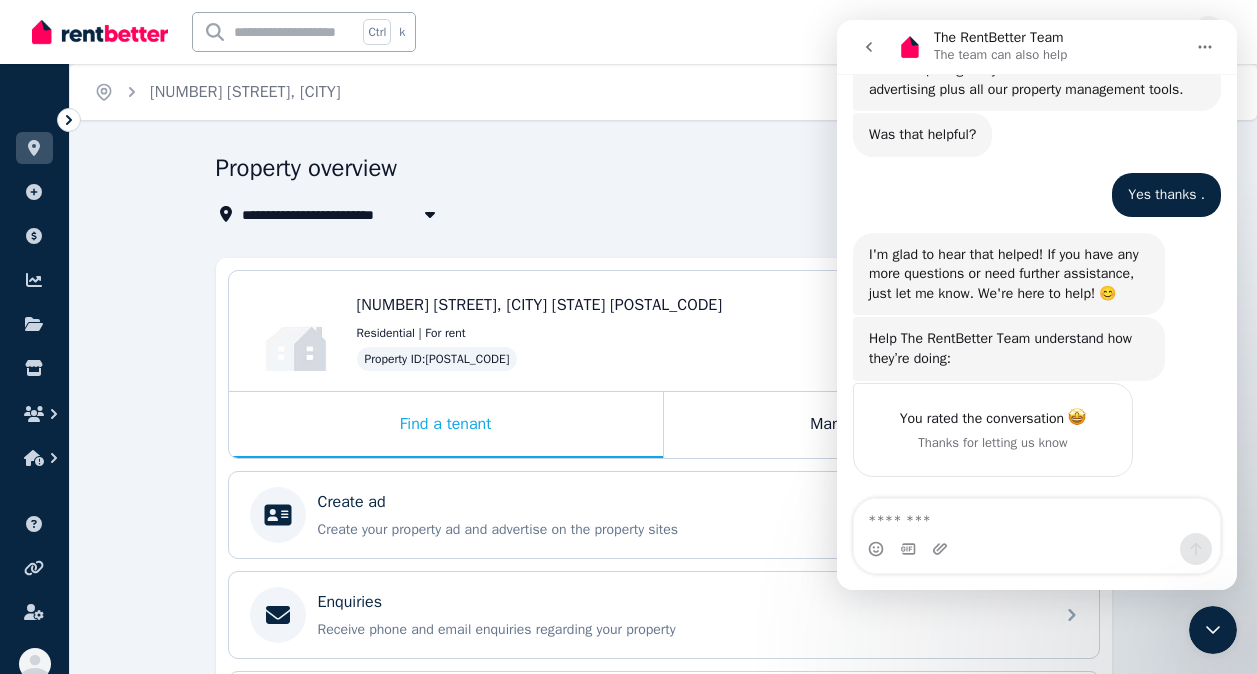 click 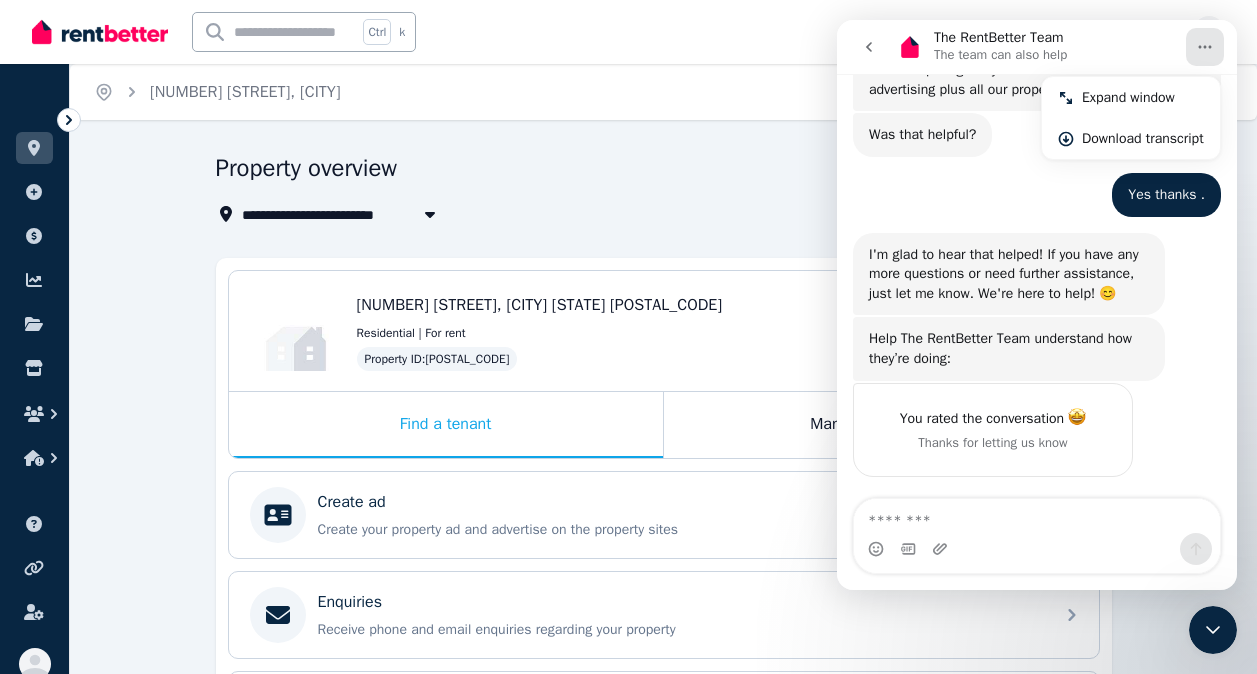 click 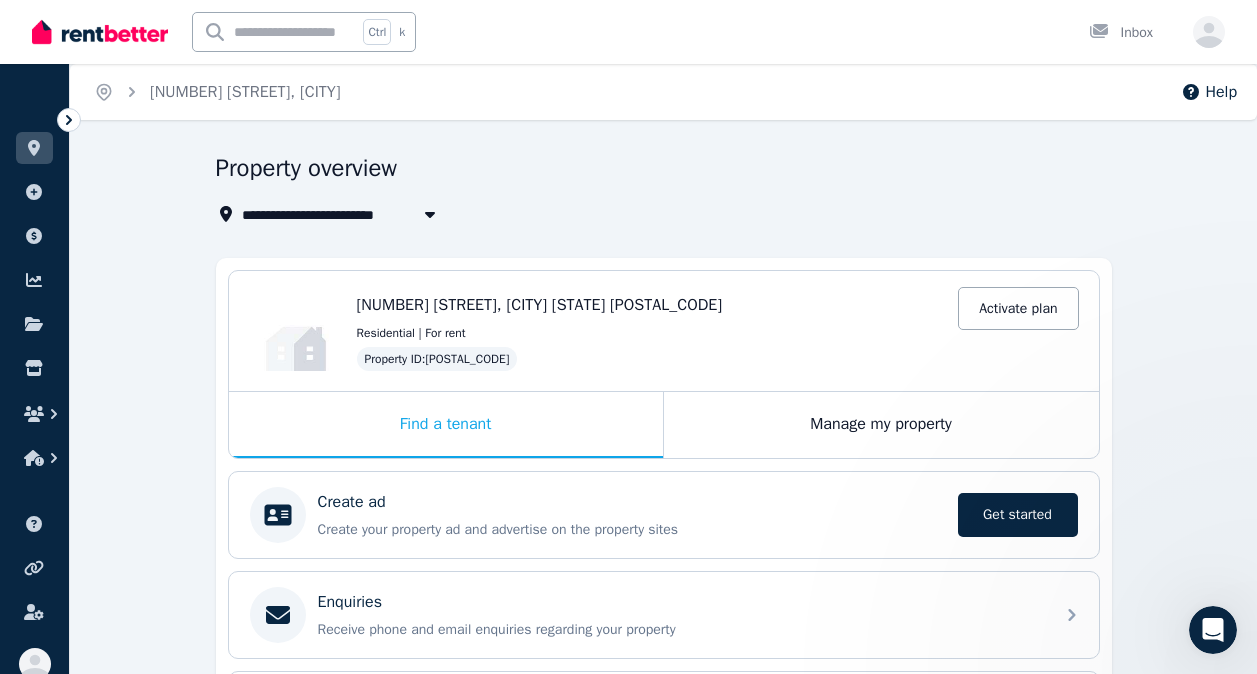 scroll, scrollTop: 0, scrollLeft: 0, axis: both 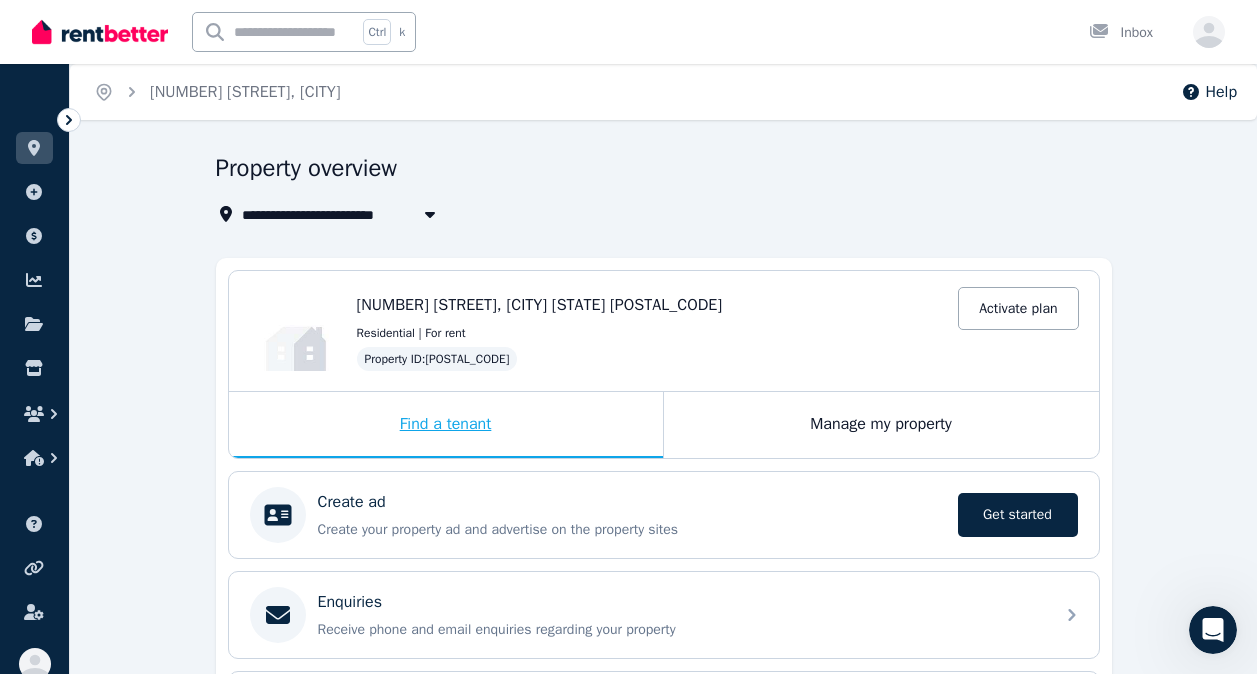 click on "Find a tenant" at bounding box center (446, 425) 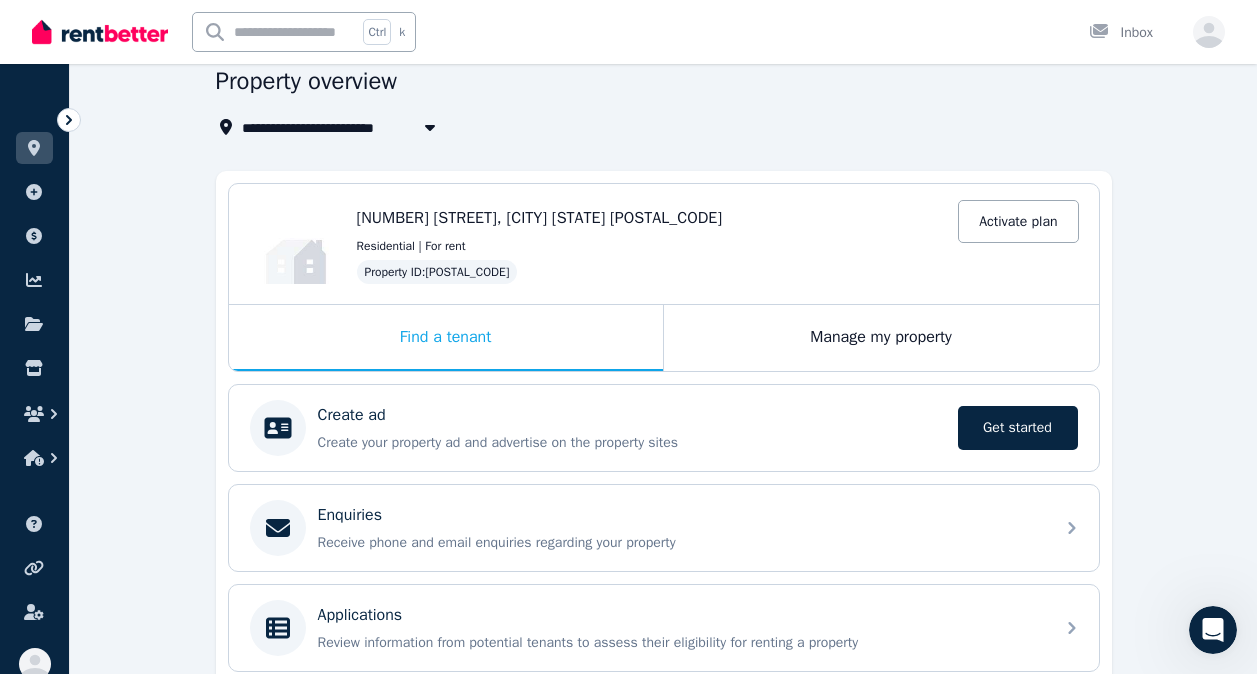 scroll, scrollTop: 0, scrollLeft: 0, axis: both 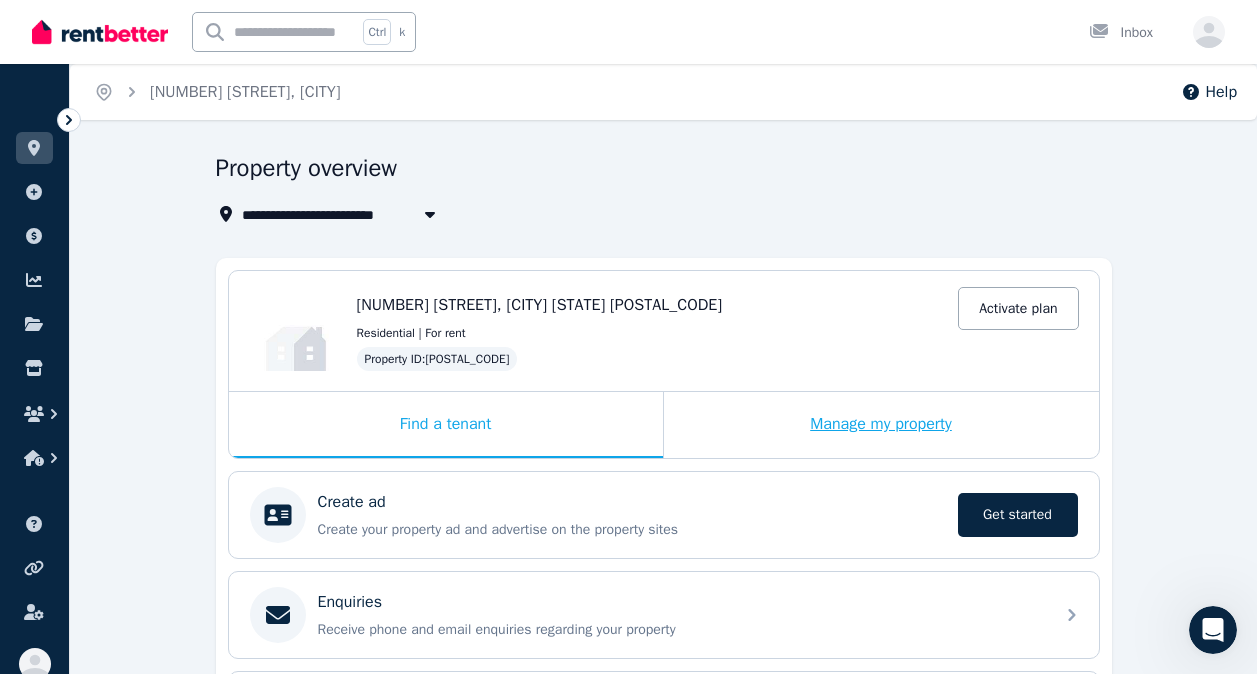click on "Manage my property" at bounding box center [881, 425] 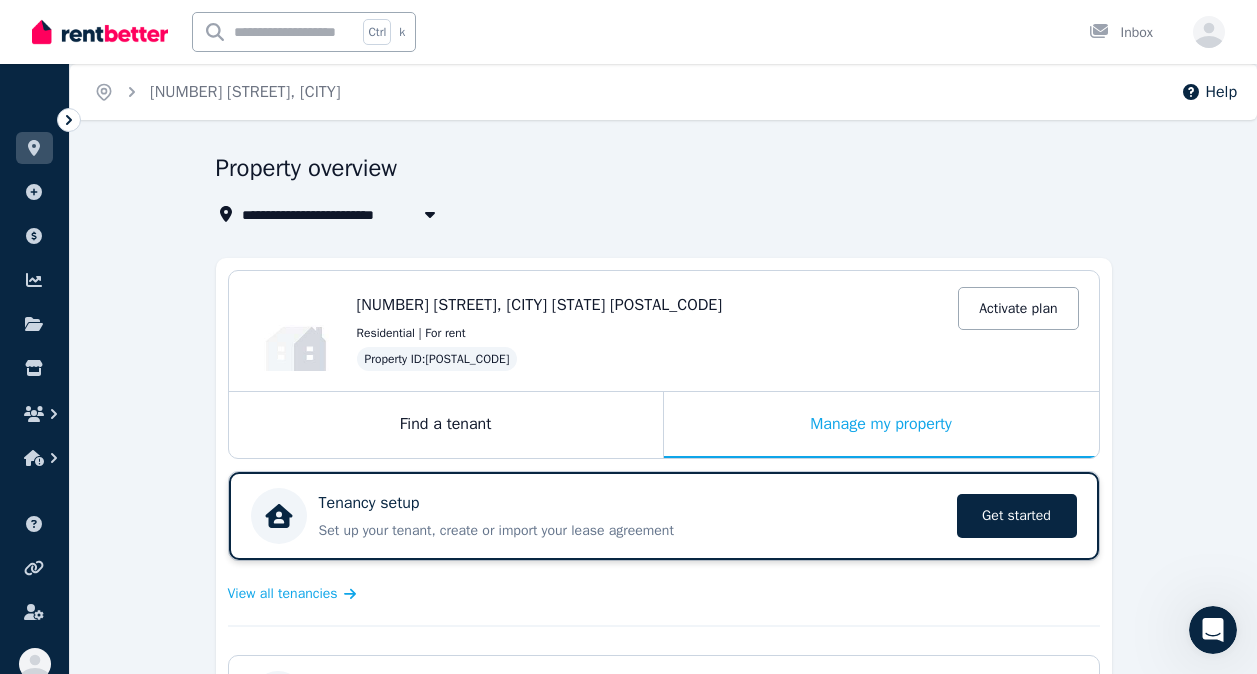 scroll, scrollTop: 100, scrollLeft: 0, axis: vertical 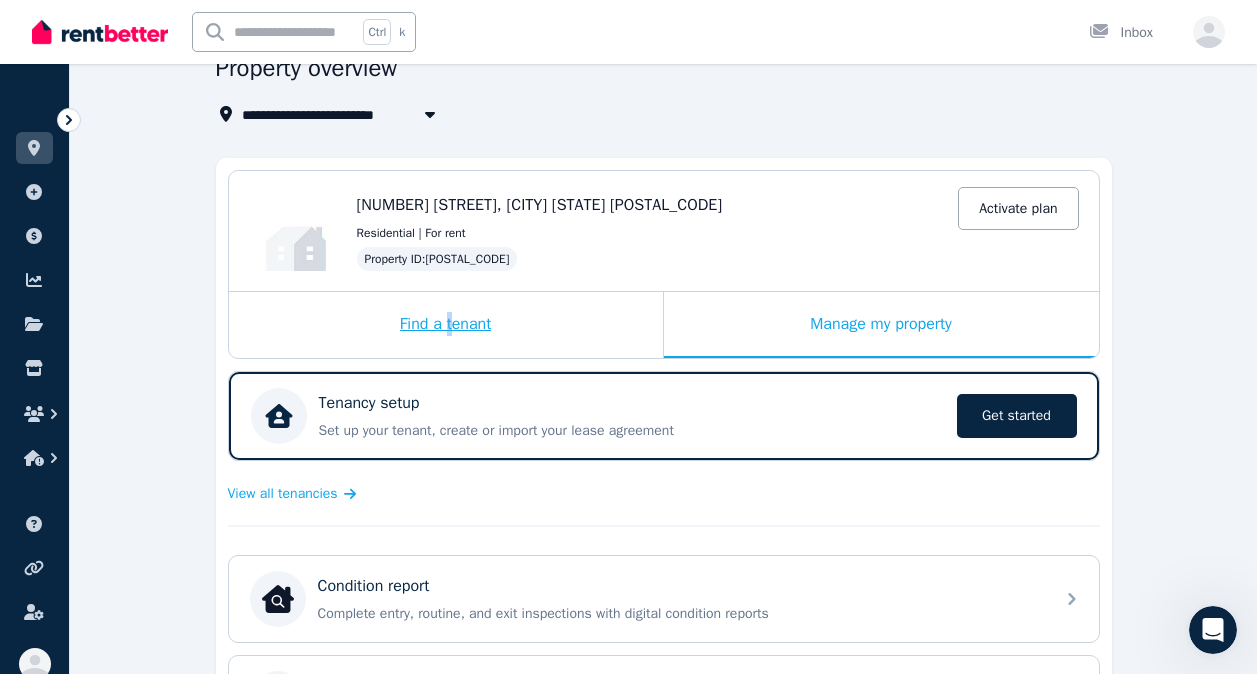 click on "Find a tenant" at bounding box center (446, 325) 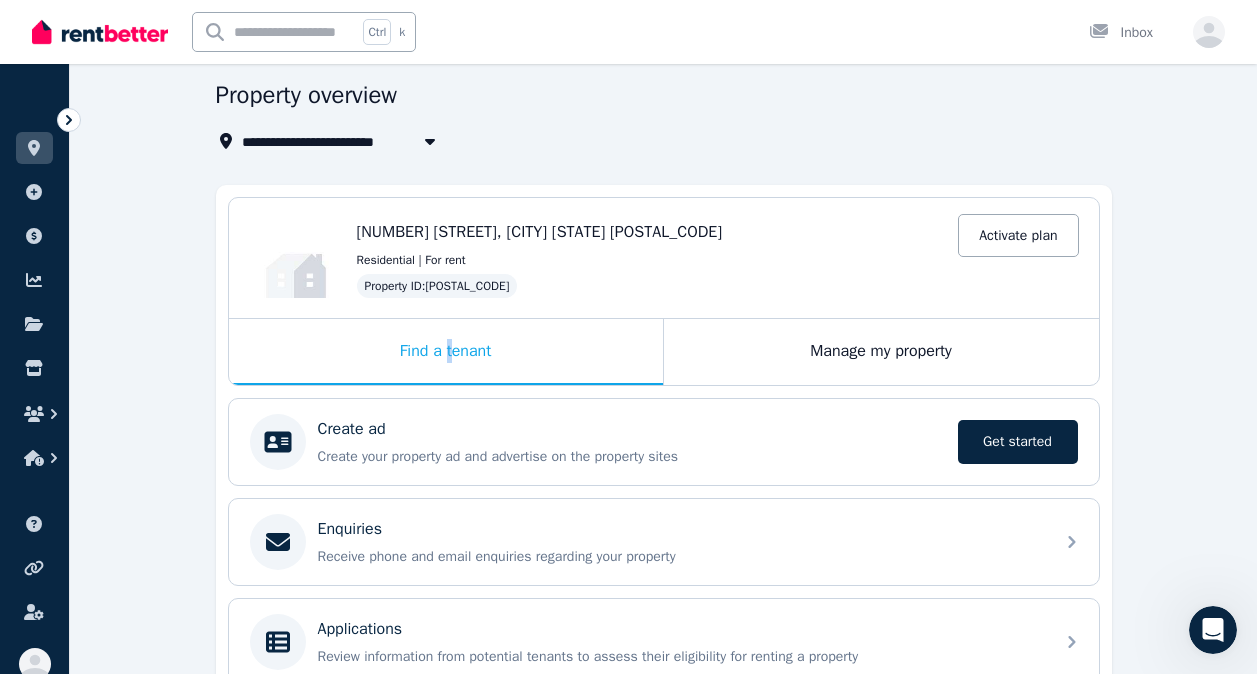 scroll, scrollTop: 100, scrollLeft: 0, axis: vertical 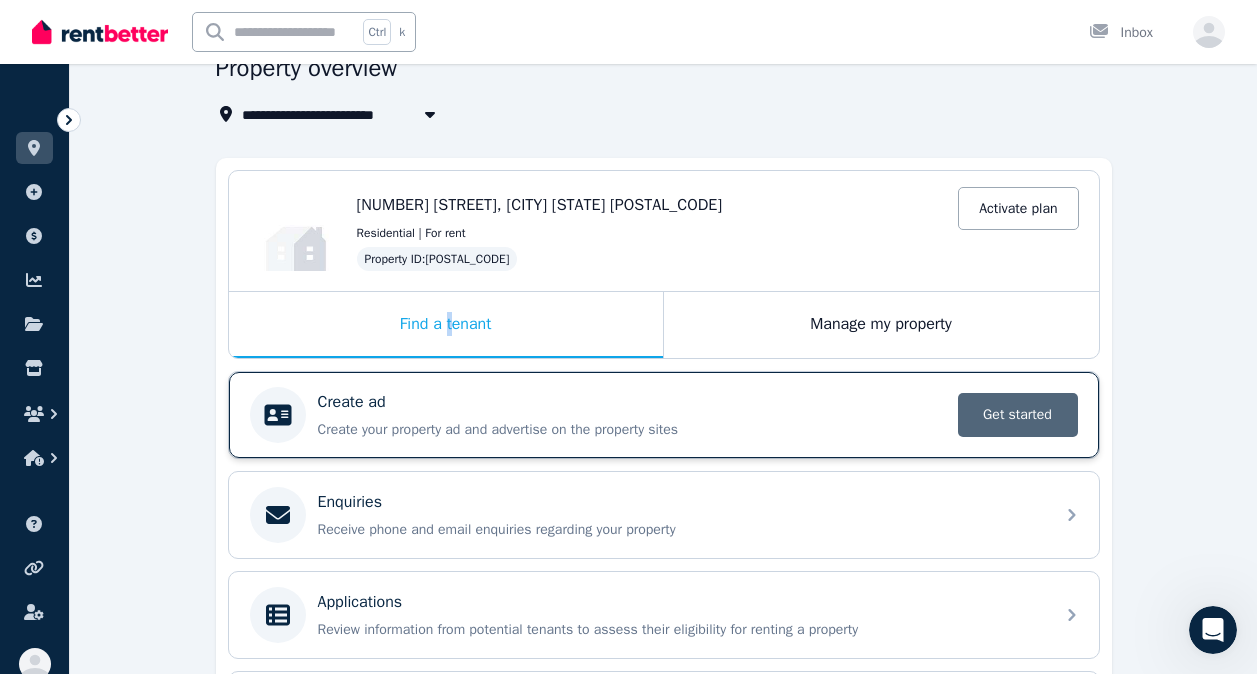 click on "Get started" at bounding box center (1018, 415) 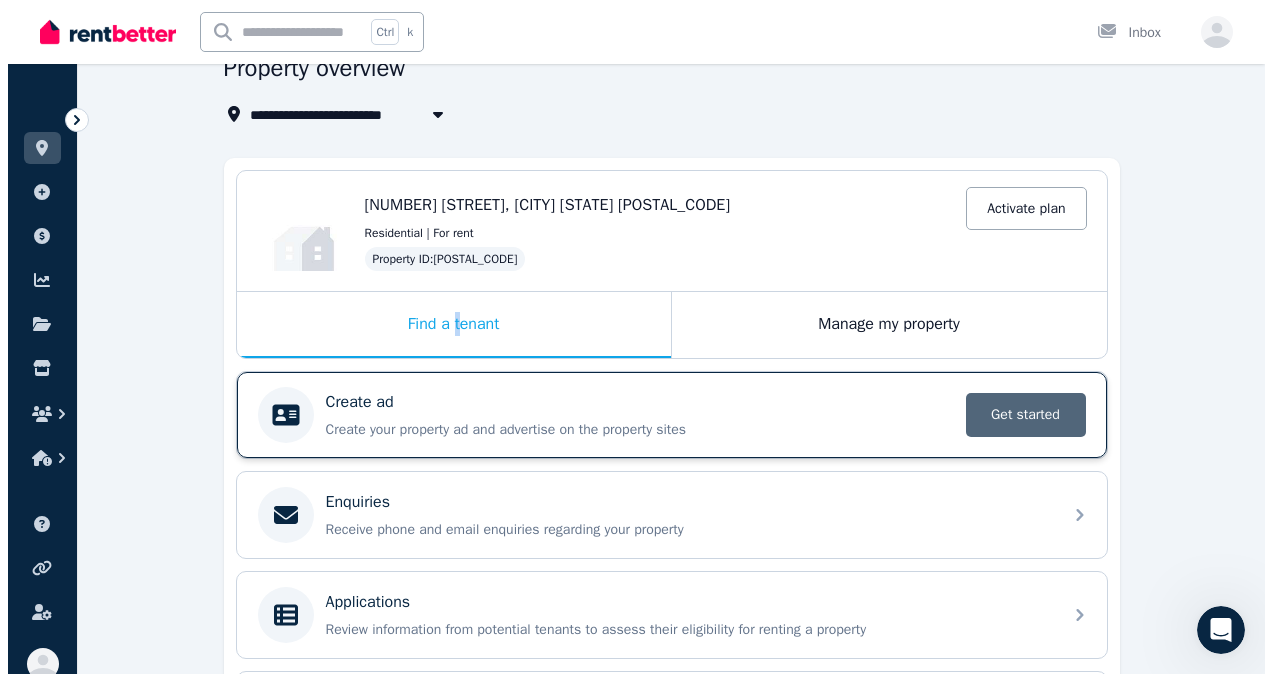 scroll, scrollTop: 0, scrollLeft: 0, axis: both 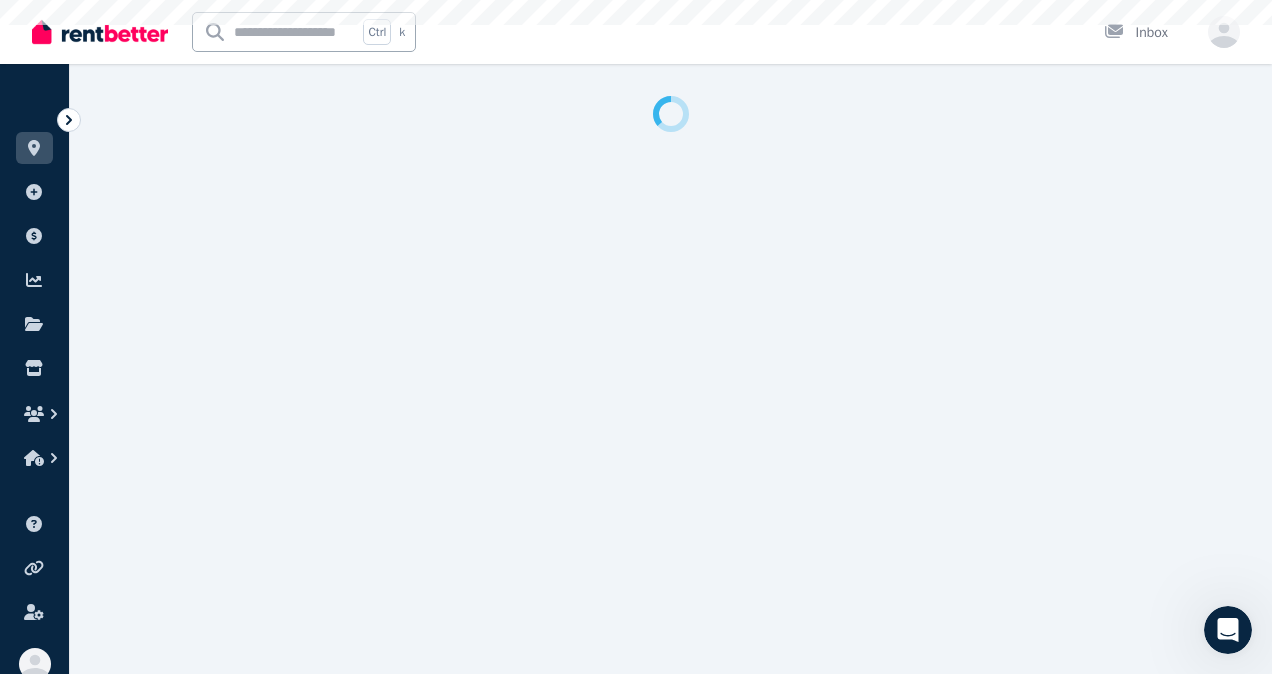 select on "***" 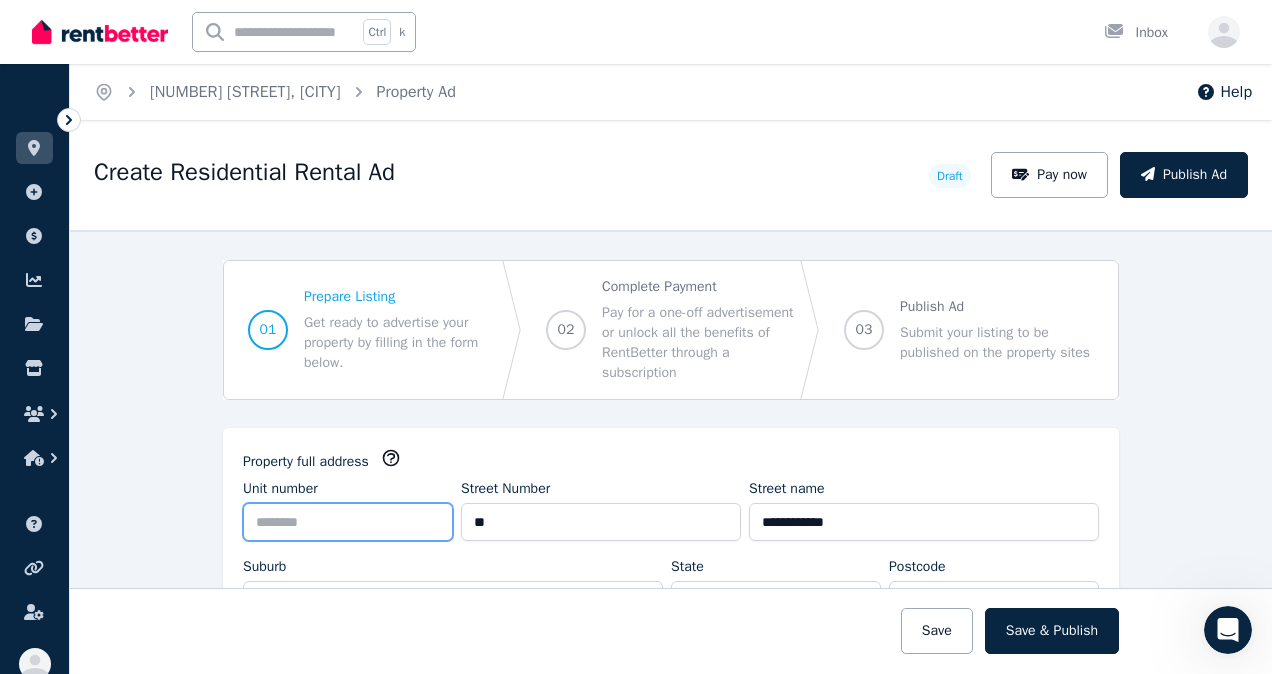 click on "Unit number" at bounding box center [348, 522] 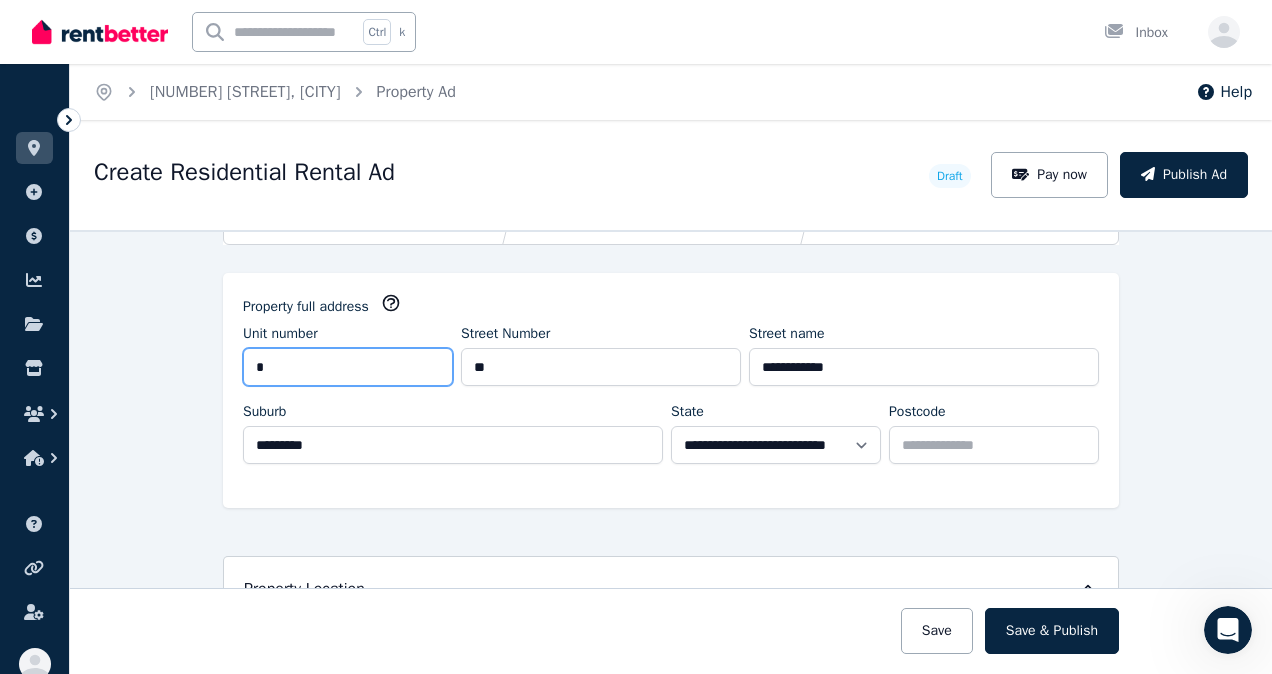 scroll, scrollTop: 200, scrollLeft: 0, axis: vertical 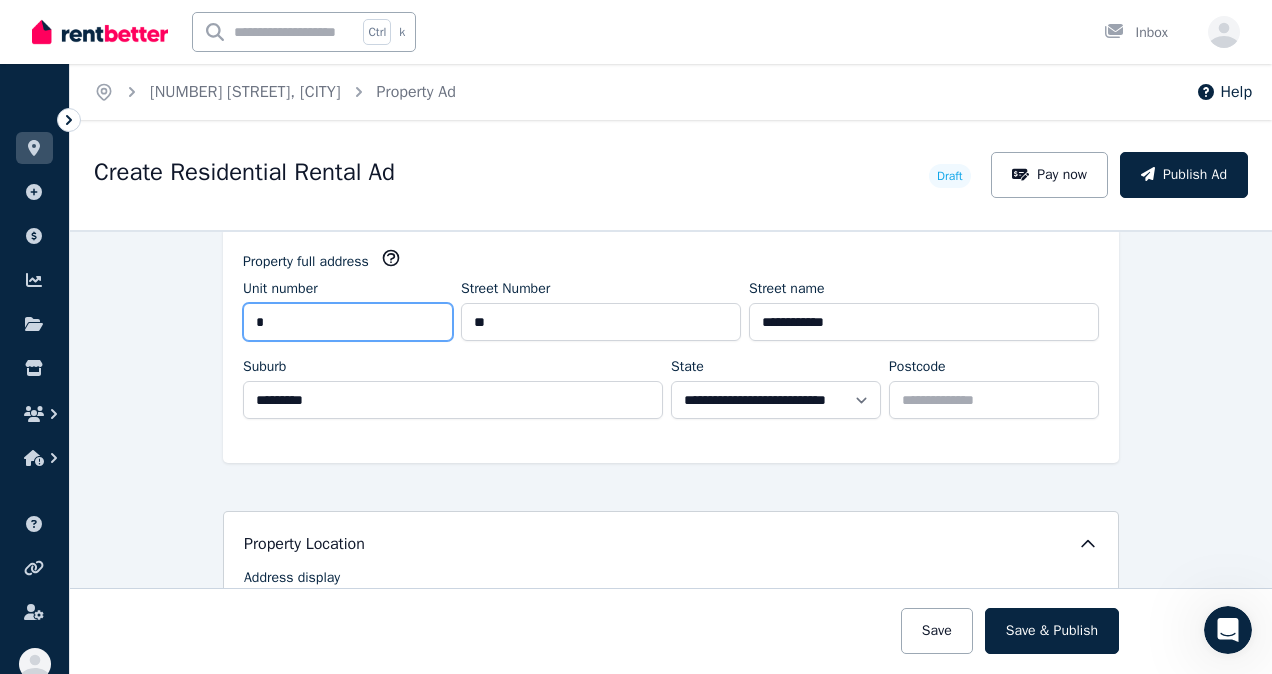 click on "*" at bounding box center [348, 322] 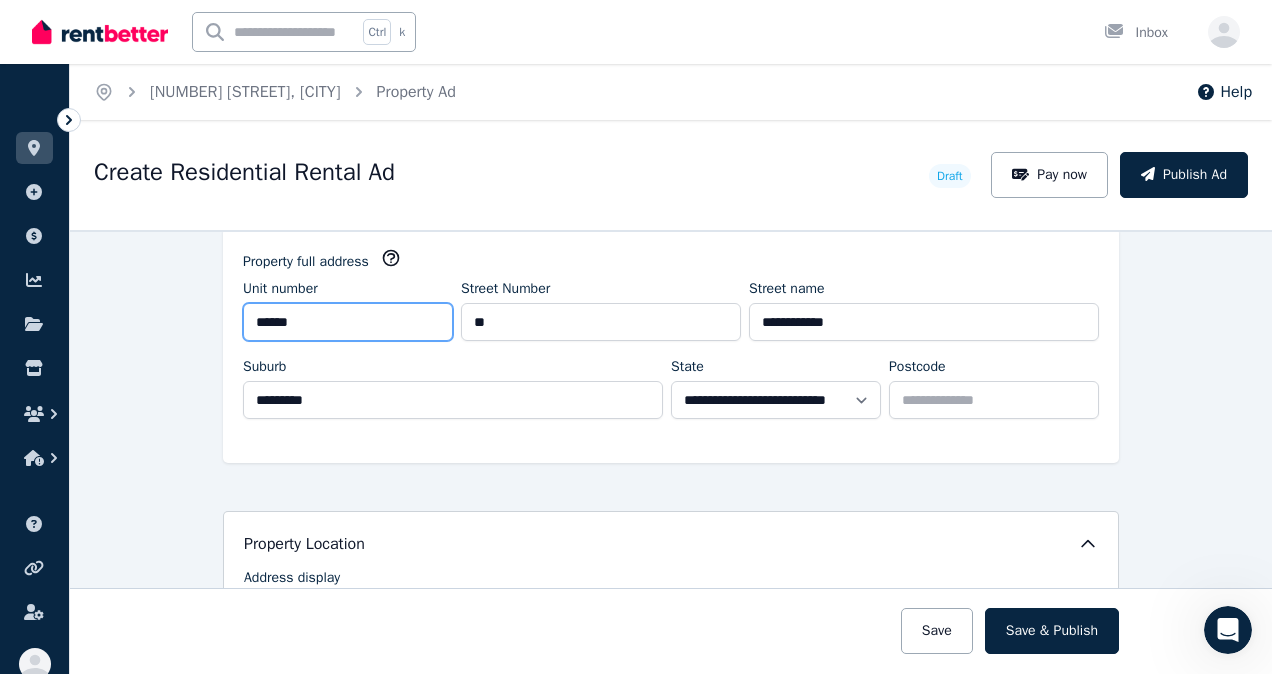 drag, startPoint x: 284, startPoint y: 327, endPoint x: 290, endPoint y: 337, distance: 11.661903 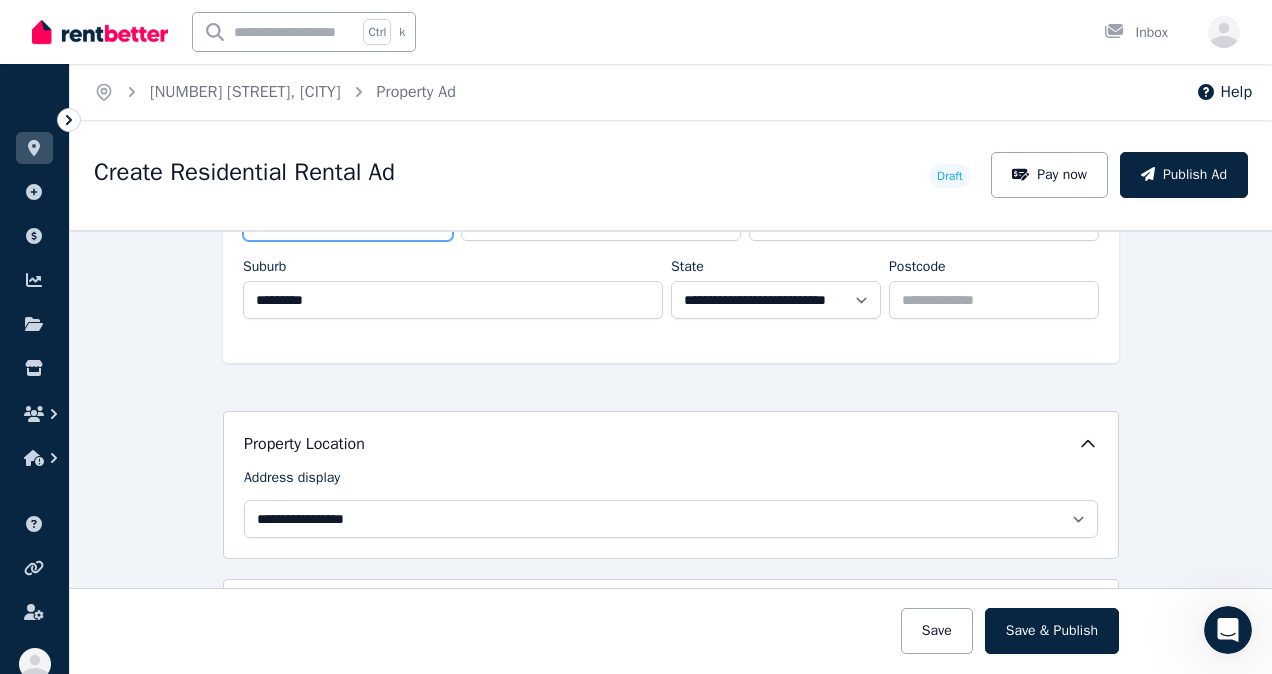 scroll, scrollTop: 400, scrollLeft: 0, axis: vertical 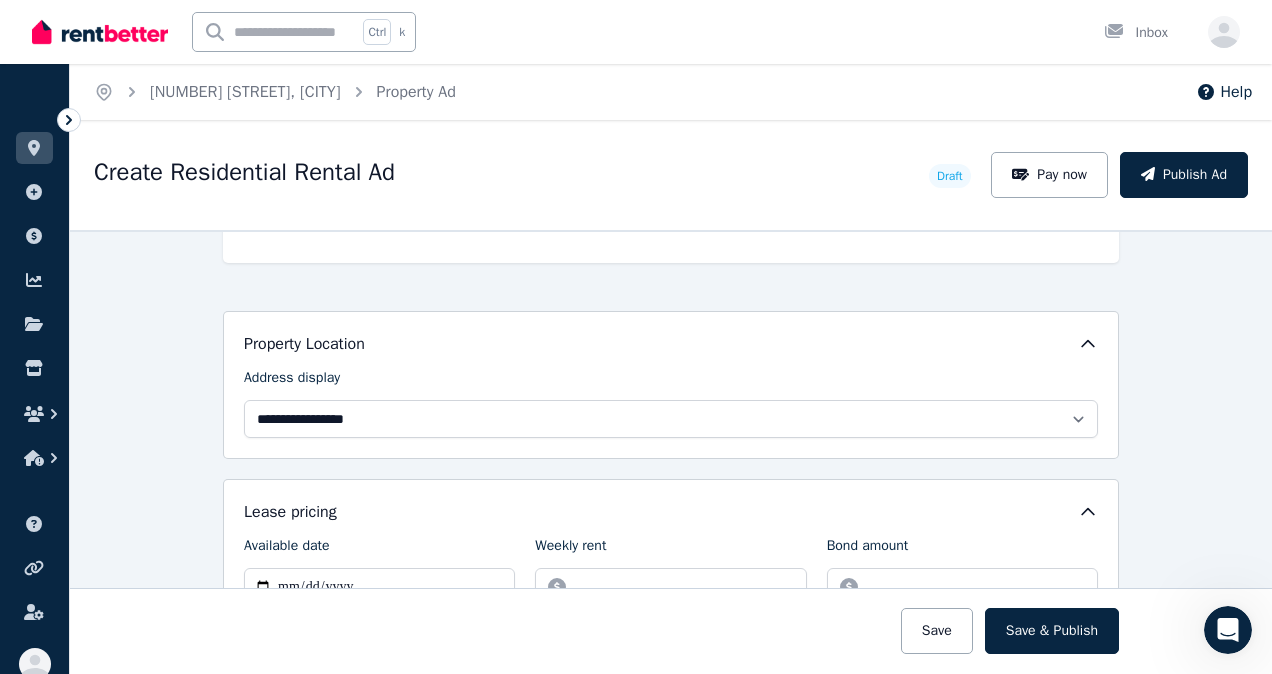 type on "******" 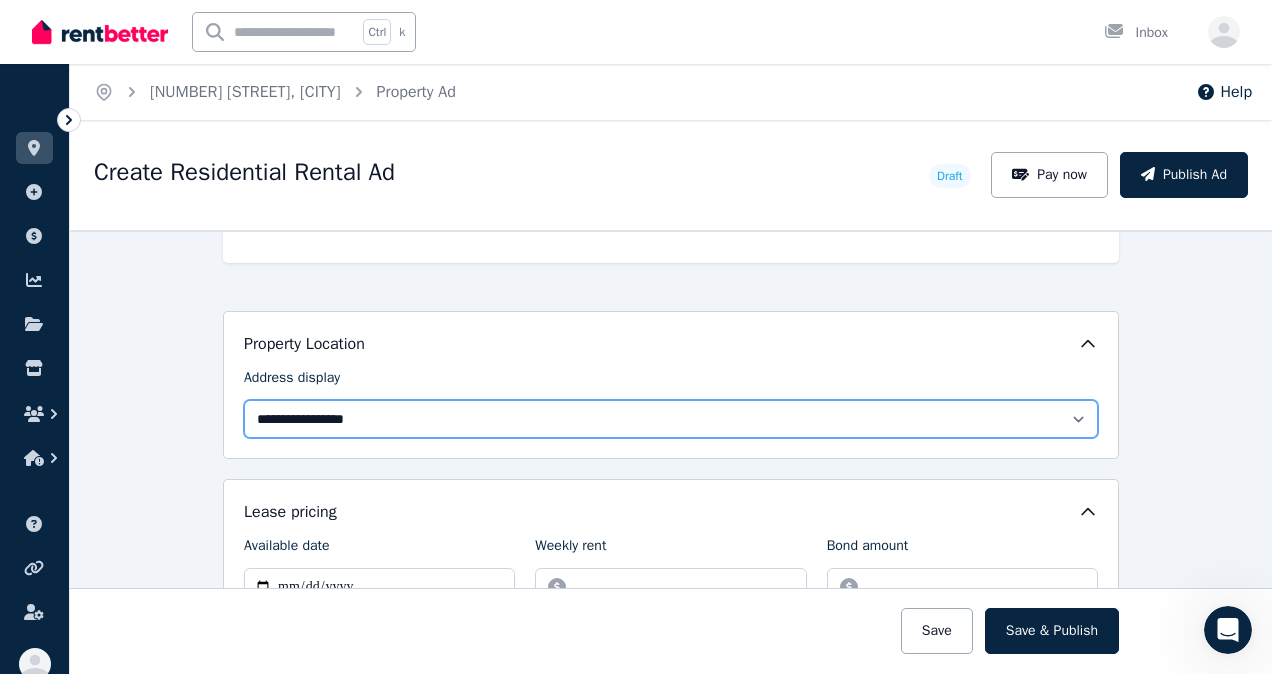 click on "**********" at bounding box center [671, 419] 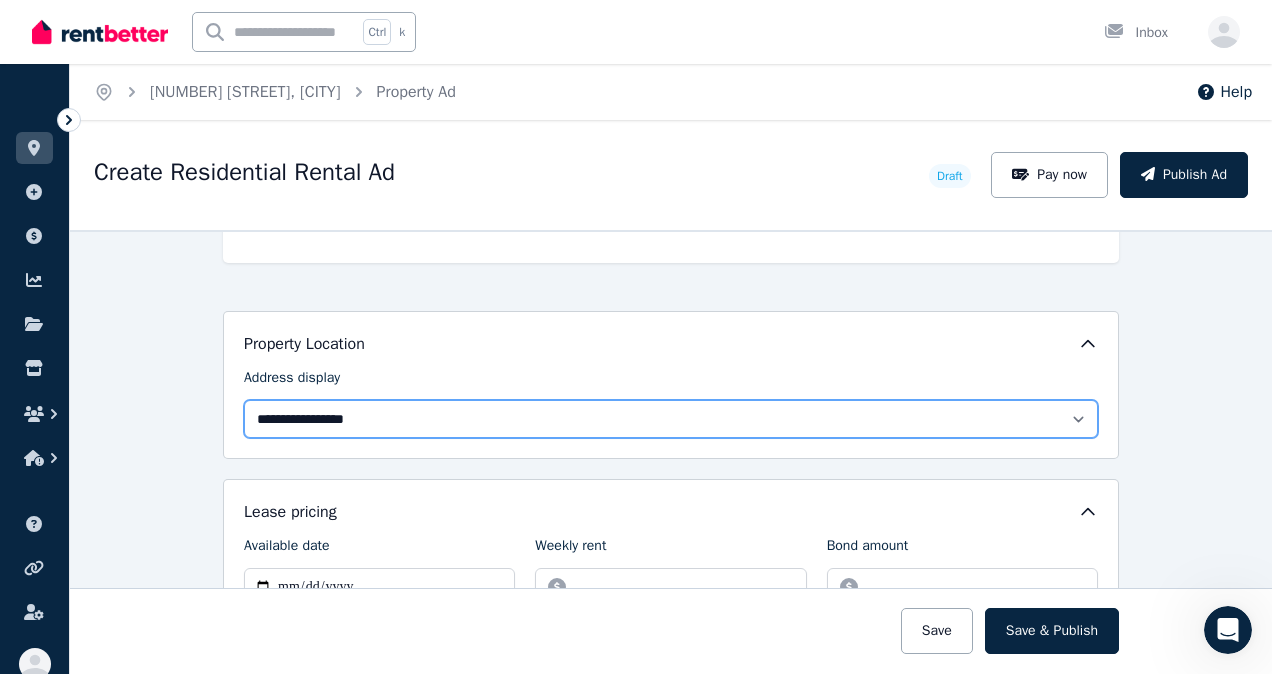 select on "**********" 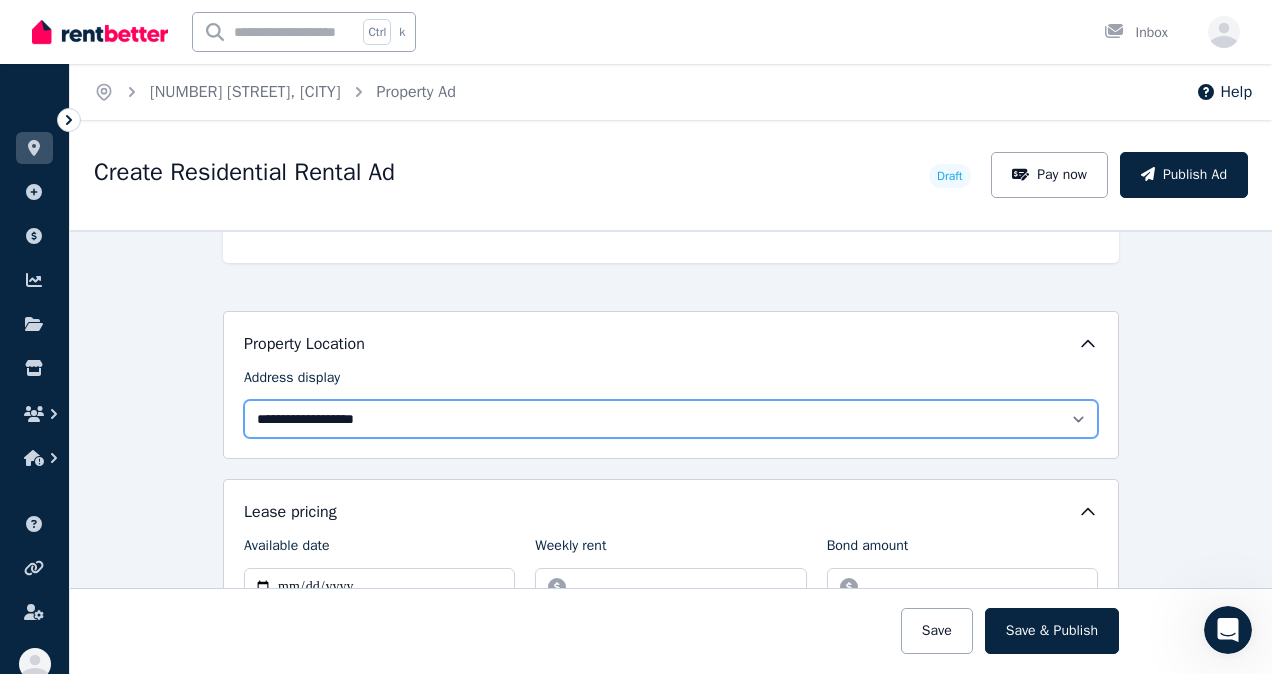 click on "**********" at bounding box center [671, 419] 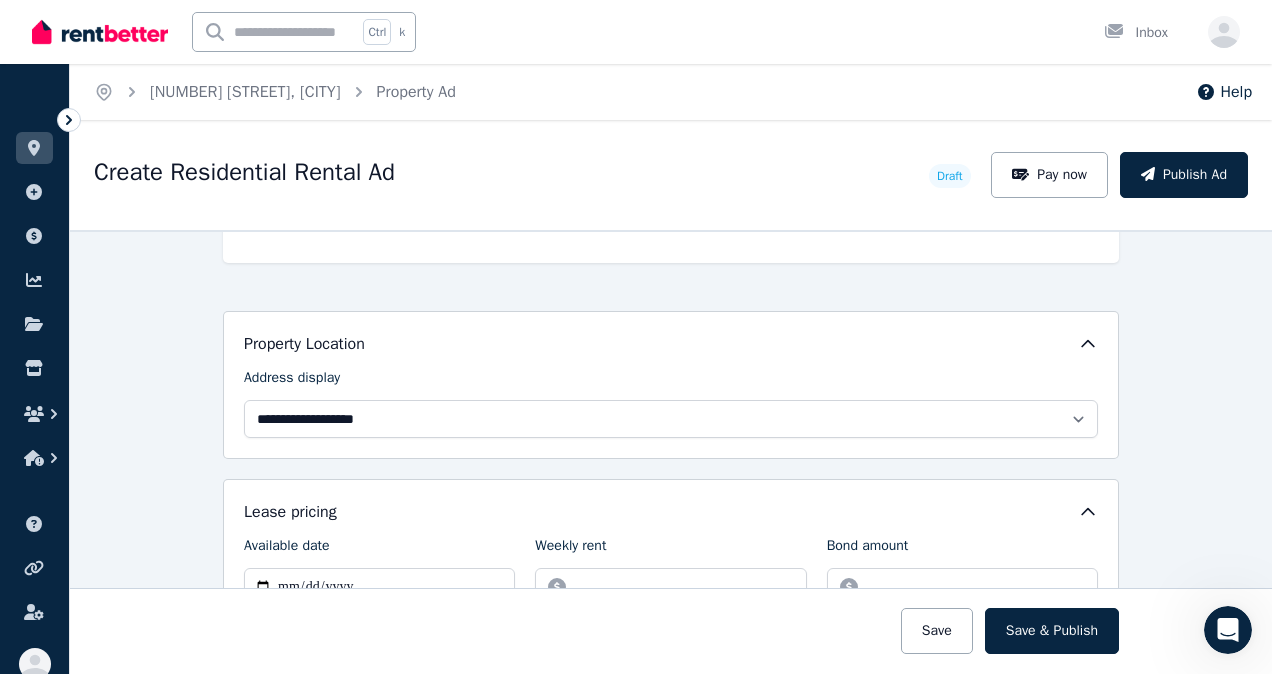 drag, startPoint x: 1023, startPoint y: 437, endPoint x: 362, endPoint y: 502, distance: 664.18823 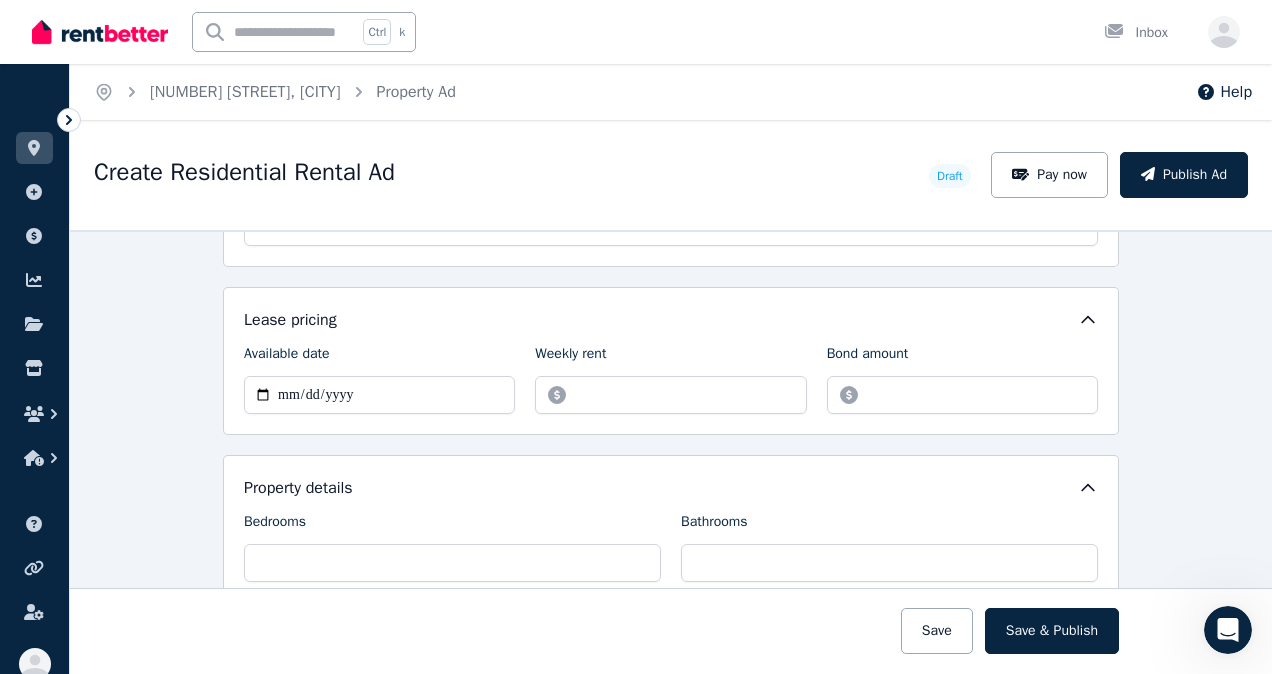scroll, scrollTop: 600, scrollLeft: 0, axis: vertical 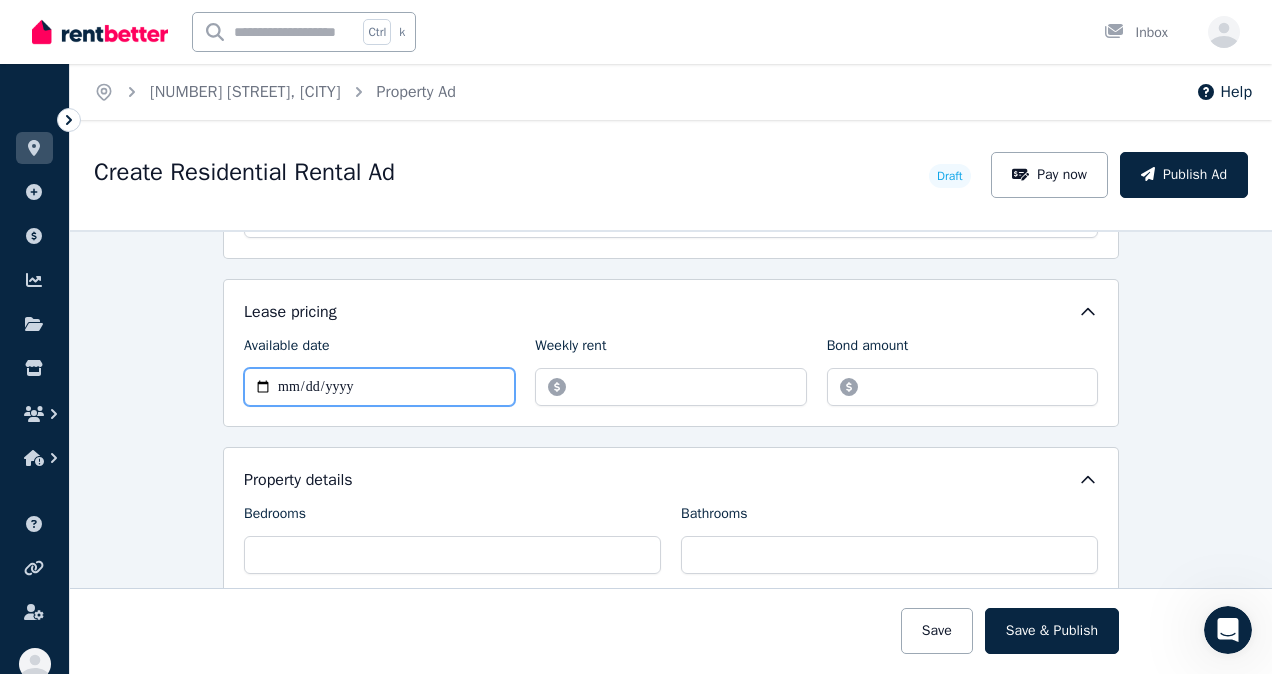 click on "Available date" at bounding box center [379, 387] 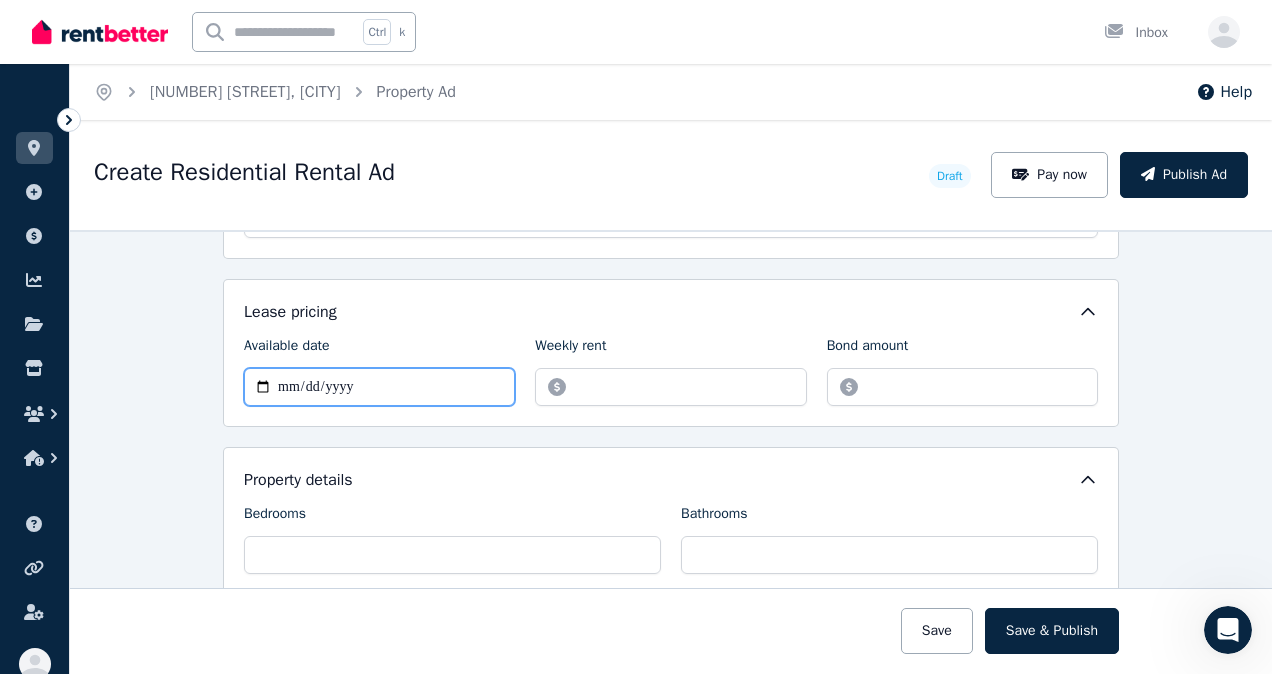 type on "**********" 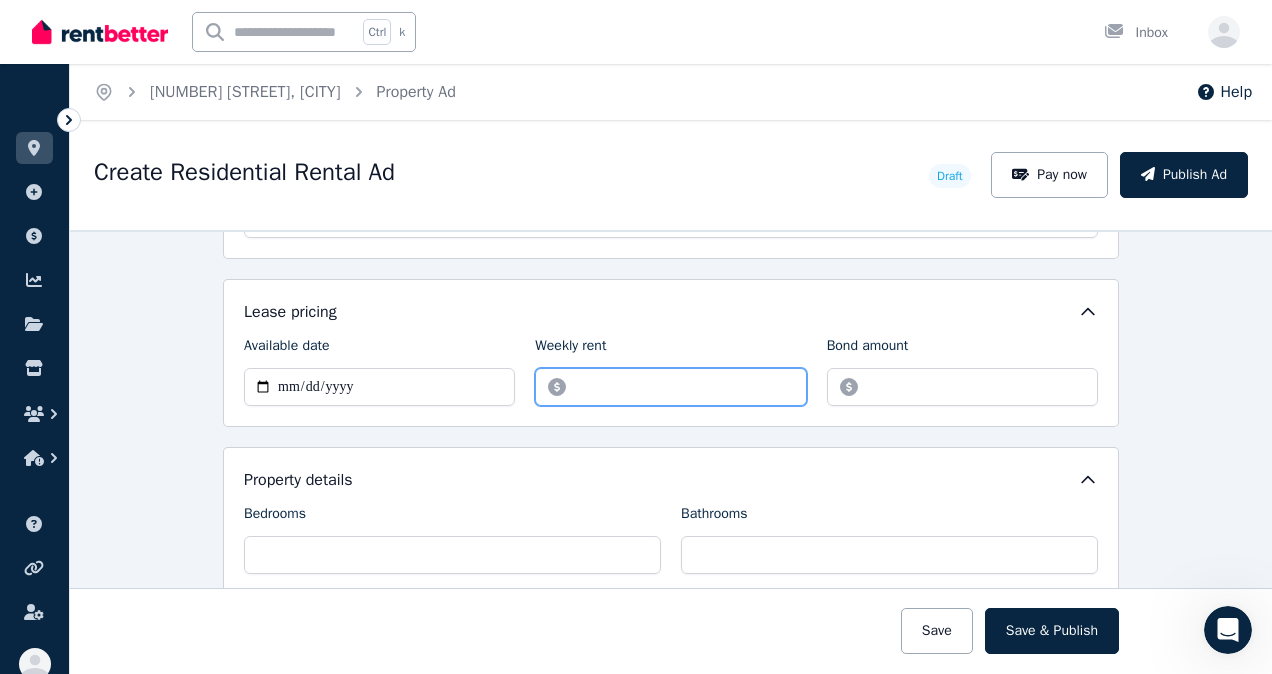 click on "Weekly rent" at bounding box center (670, 387) 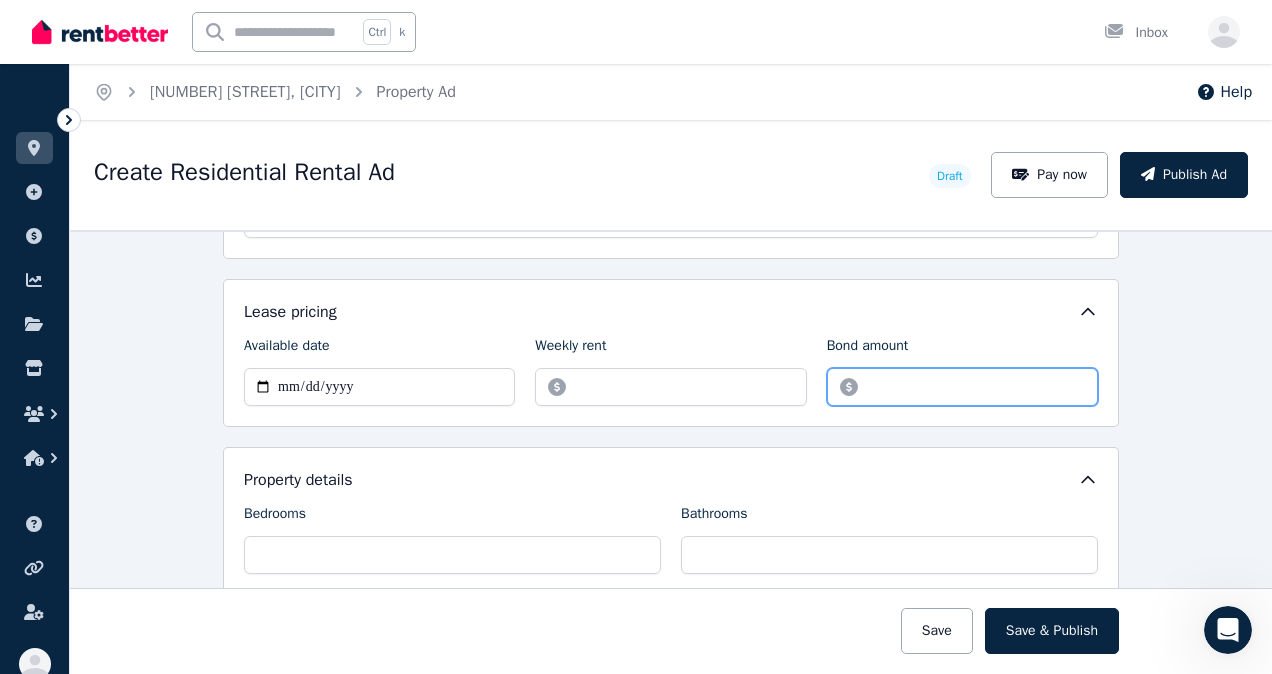 click on "Bond amount" at bounding box center (962, 387) 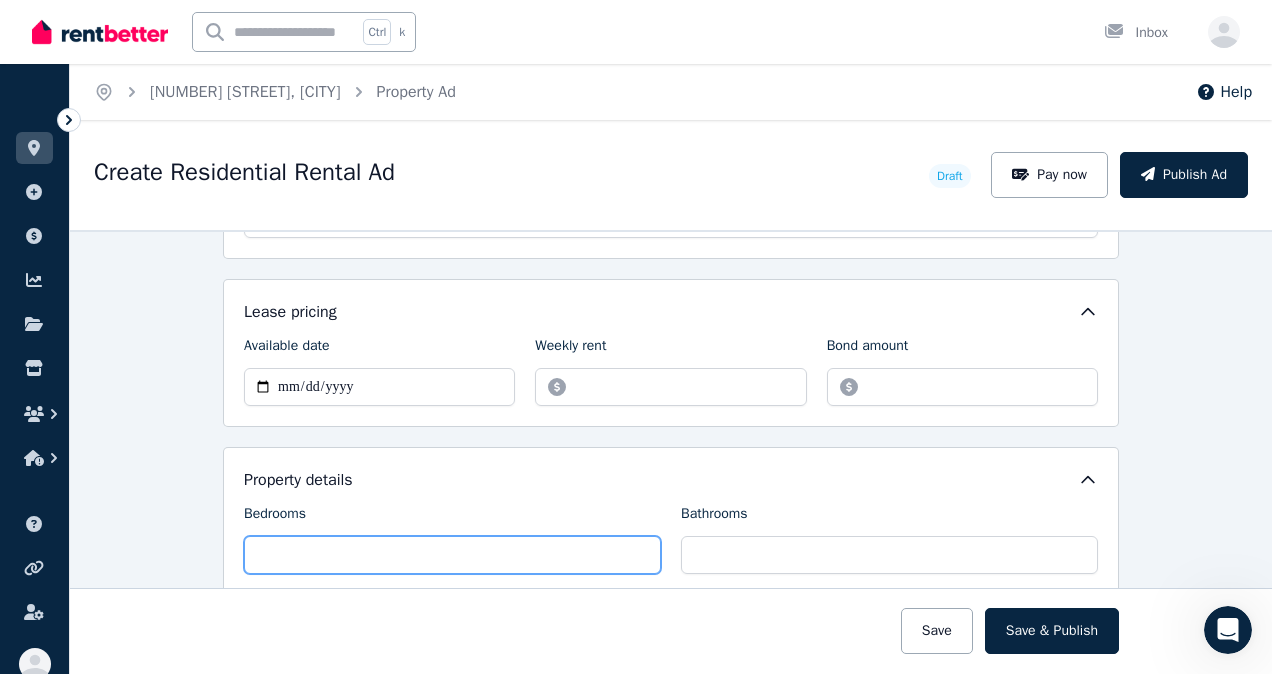 click on "Bedrooms" at bounding box center [452, 555] 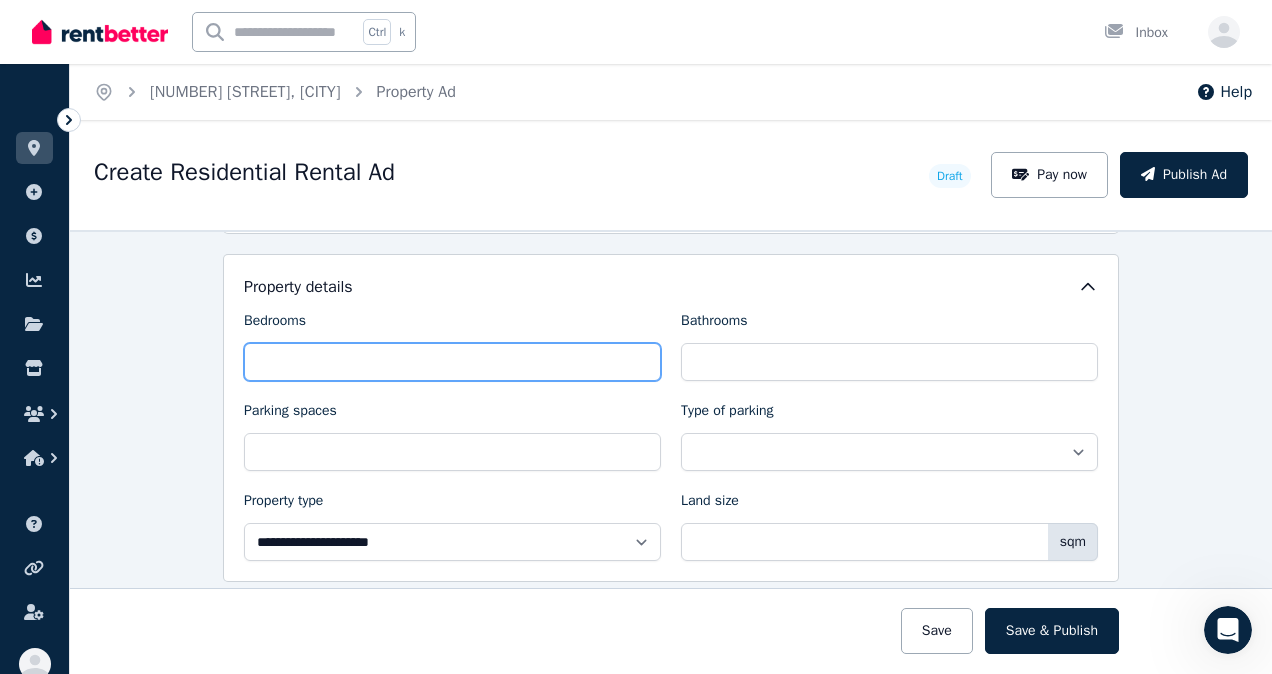 scroll, scrollTop: 800, scrollLeft: 0, axis: vertical 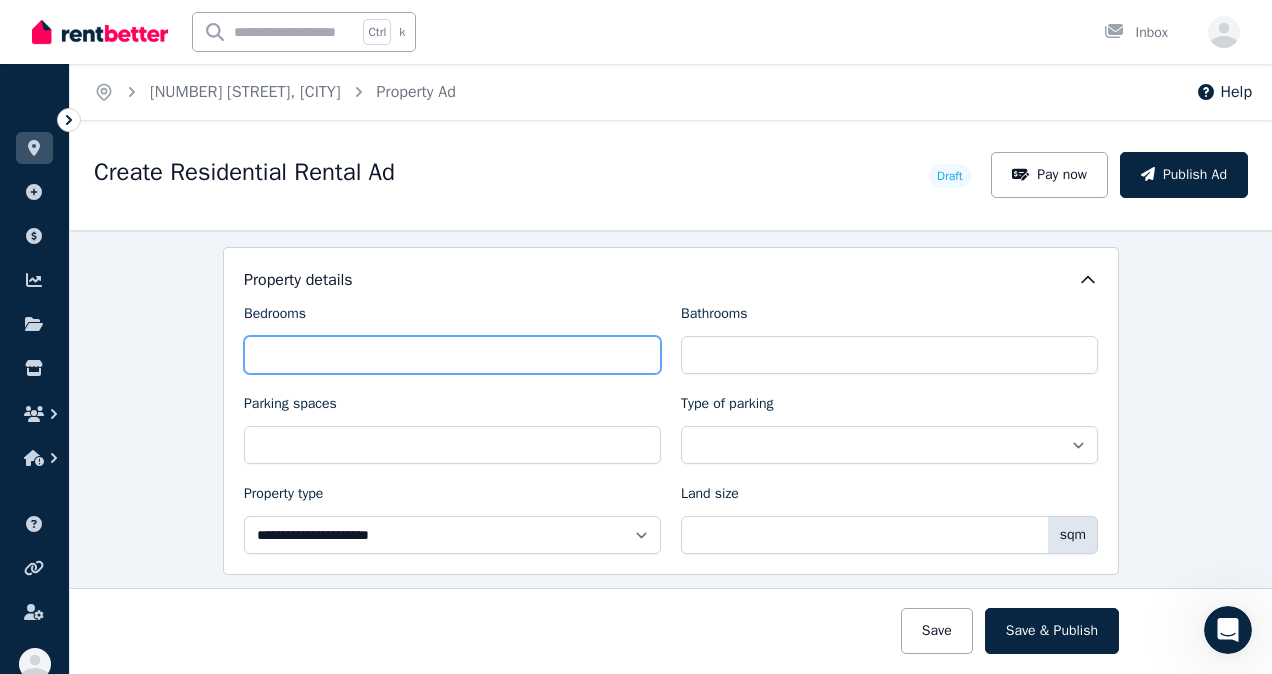 type on "**" 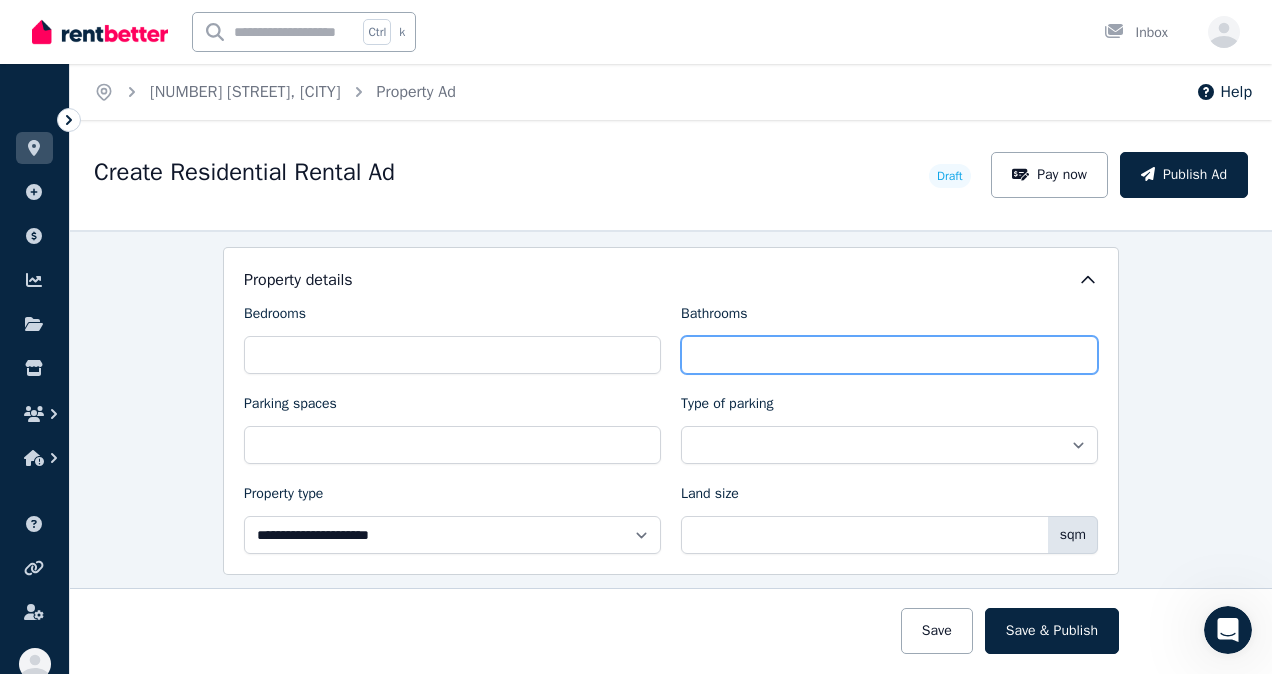 type on "*" 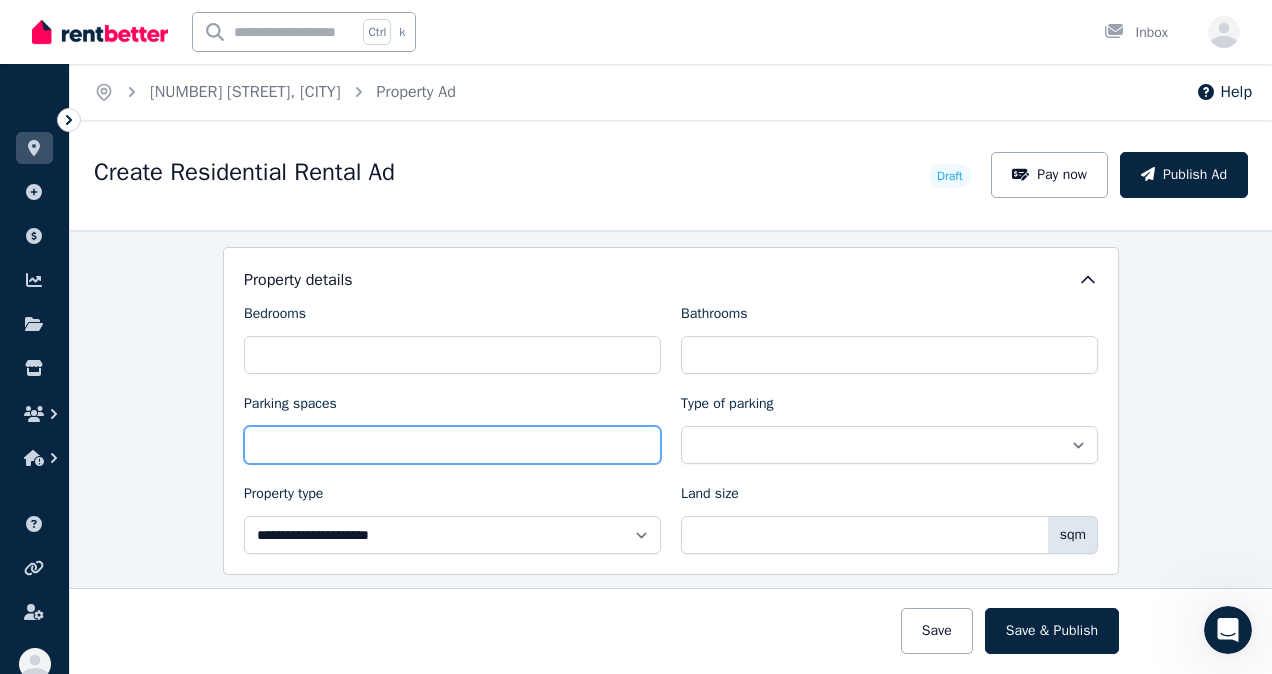 click on "Parking spaces" at bounding box center (452, 445) 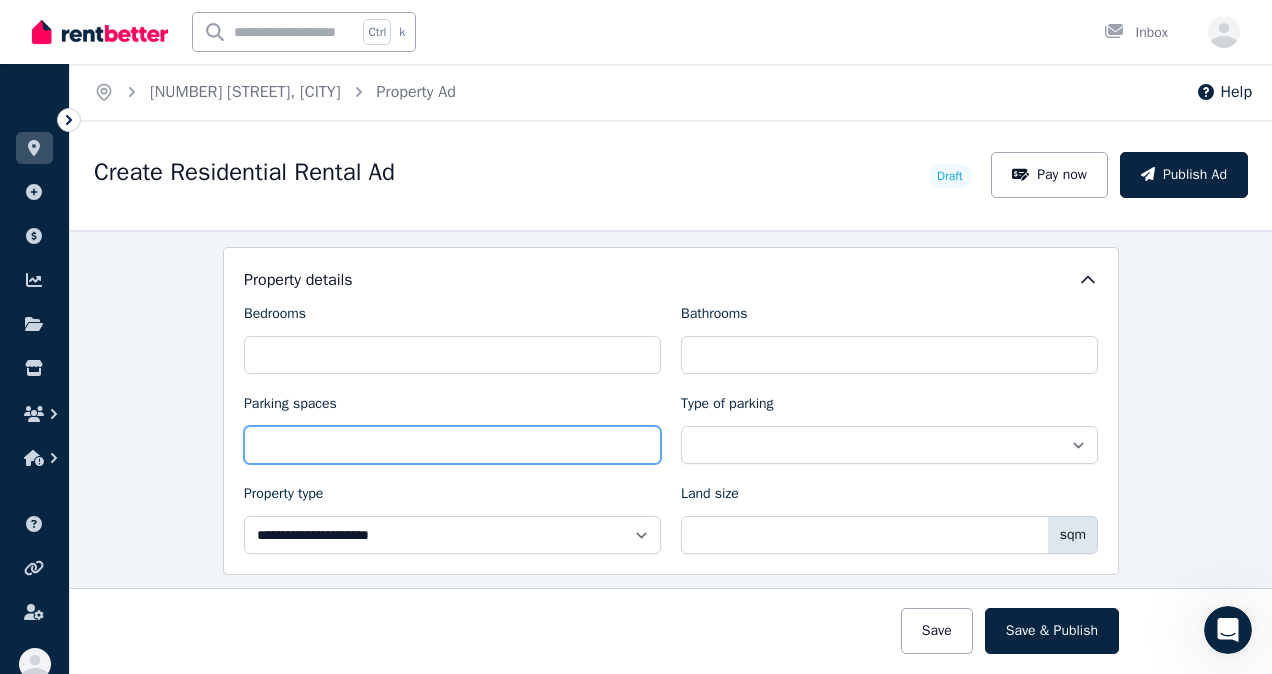 type on "*" 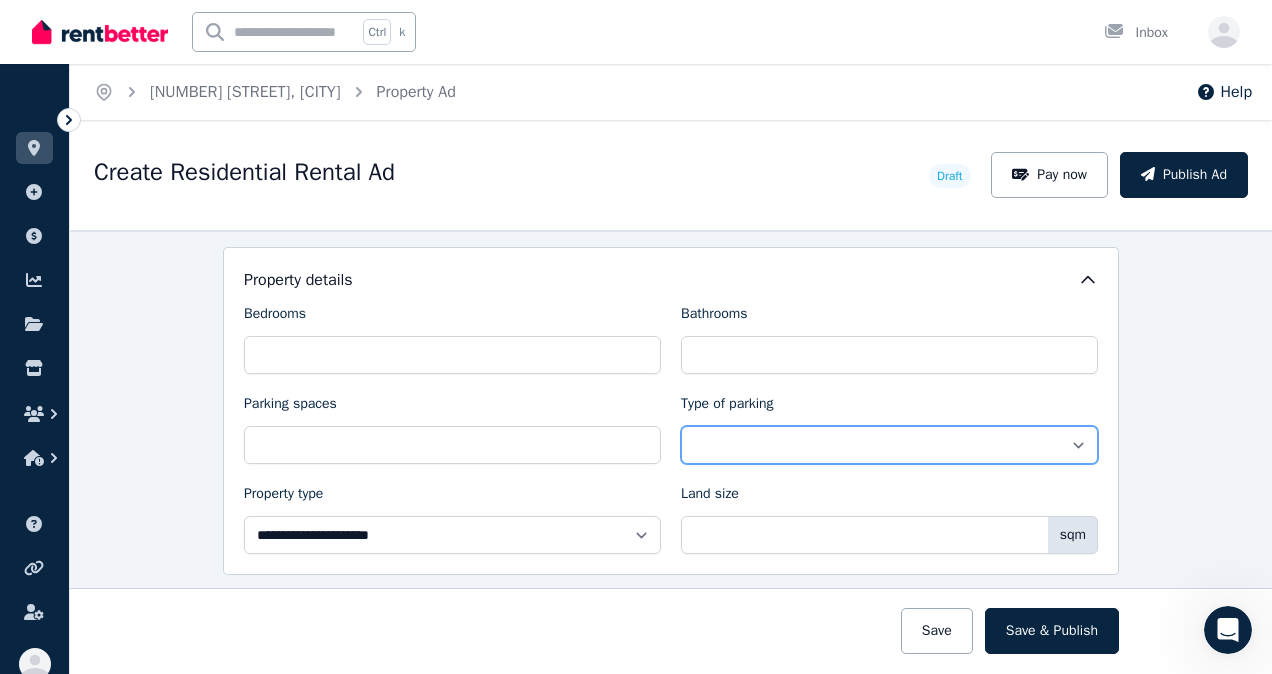 click on "**********" at bounding box center [889, 445] 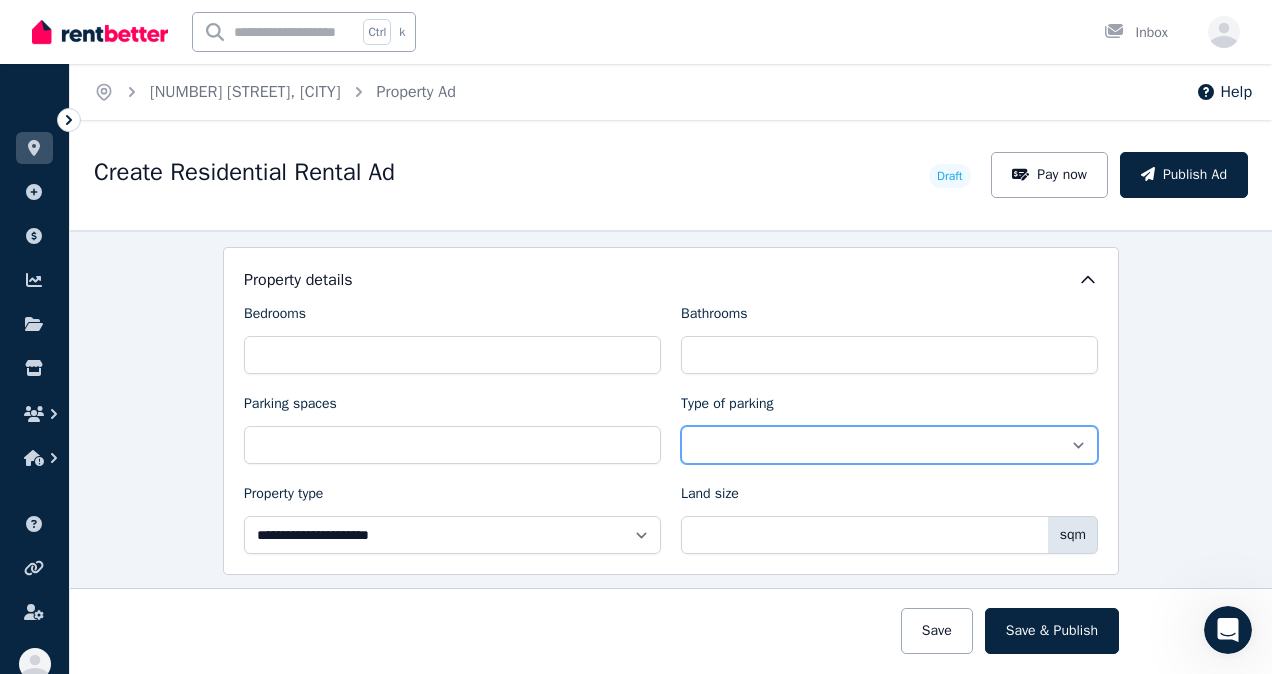 select on "**********" 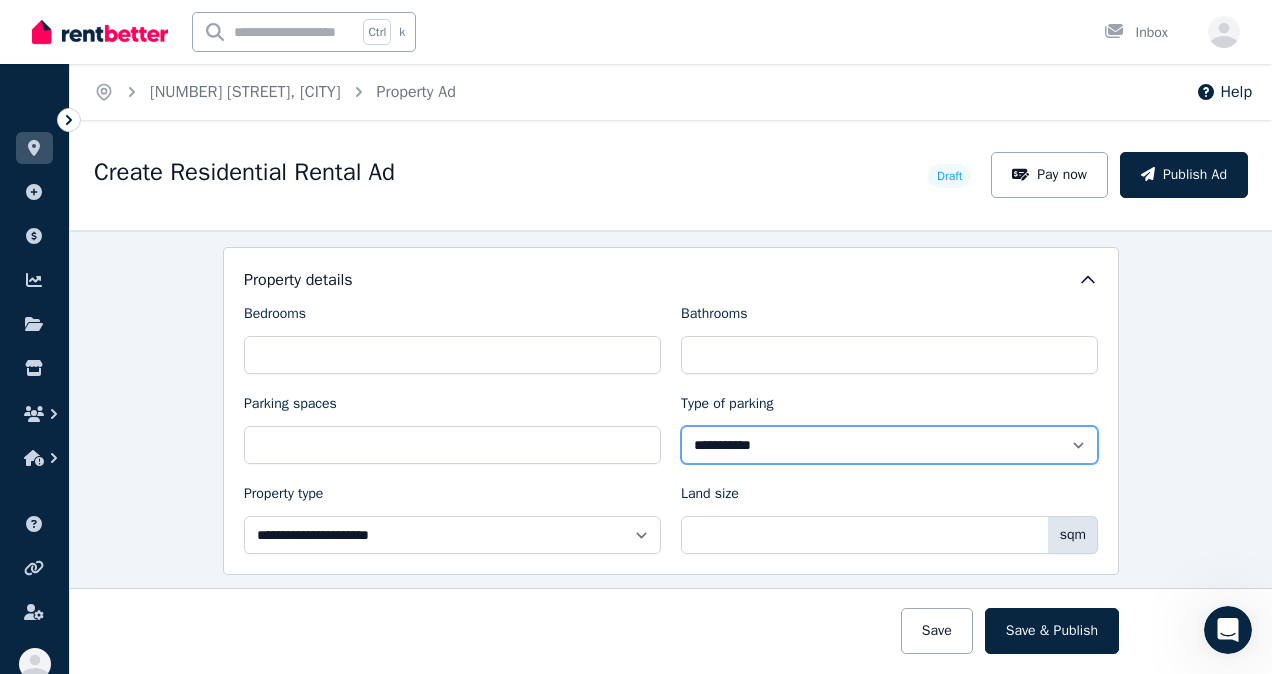 click on "**********" at bounding box center (889, 445) 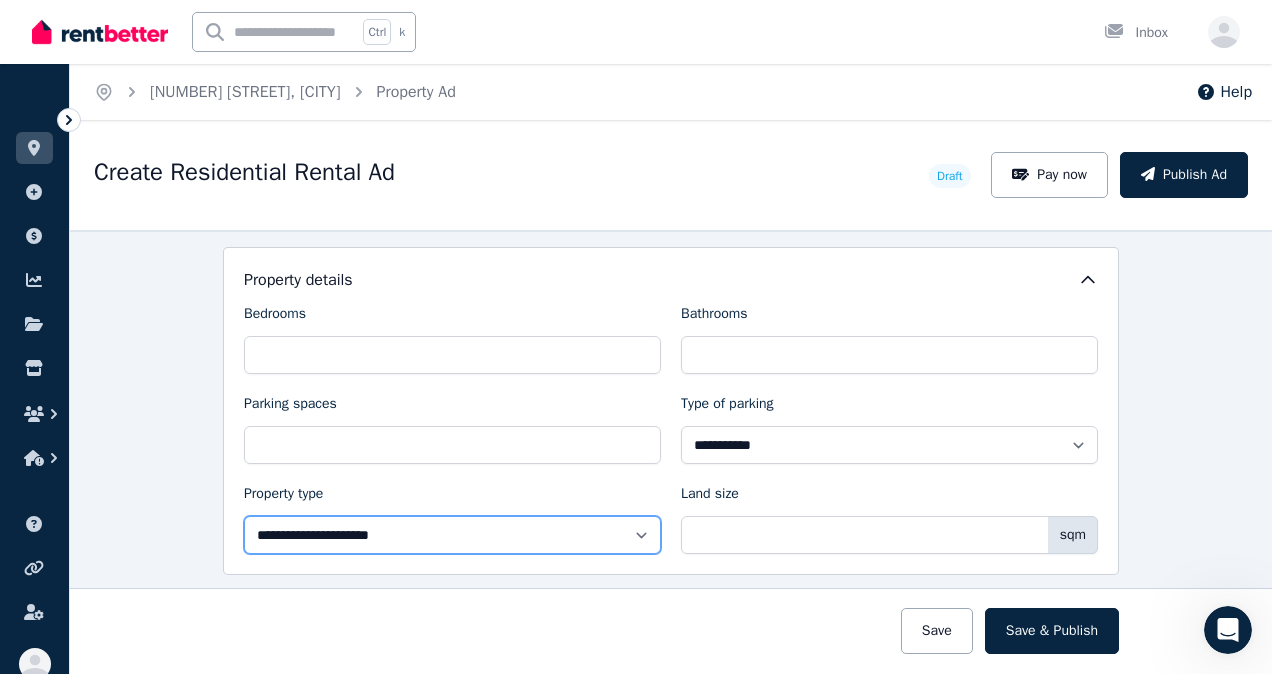 click on "**********" at bounding box center [452, 535] 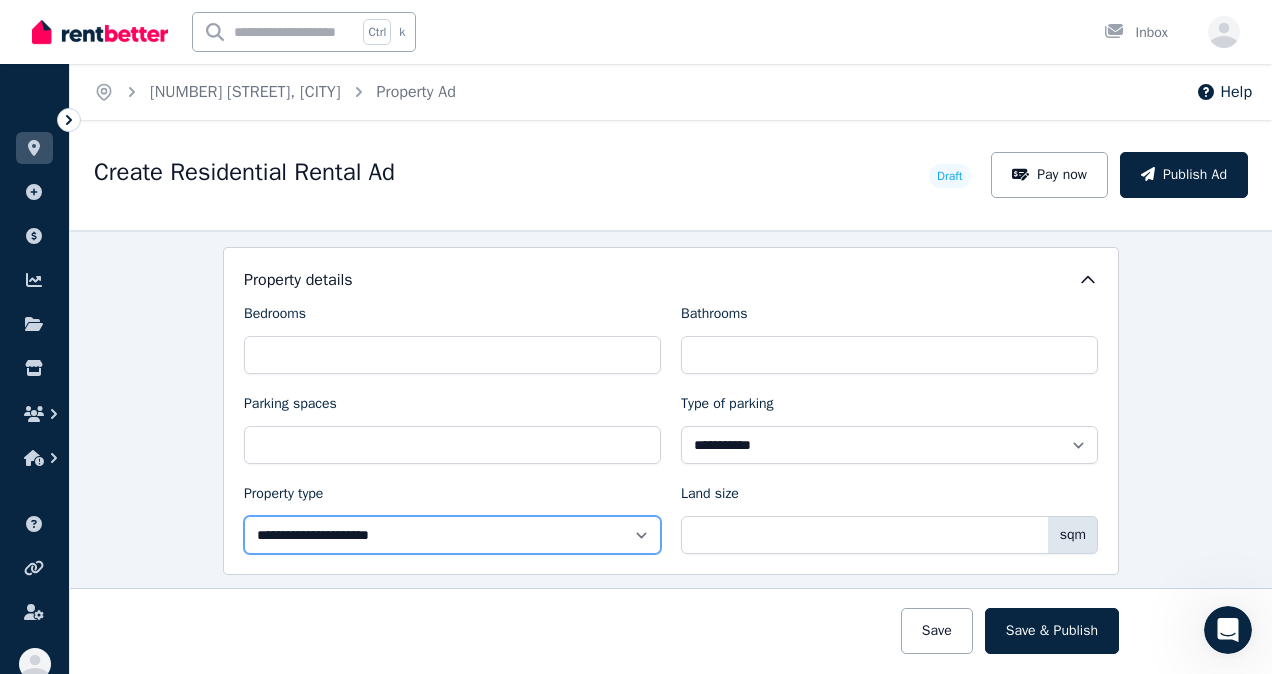 select on "**********" 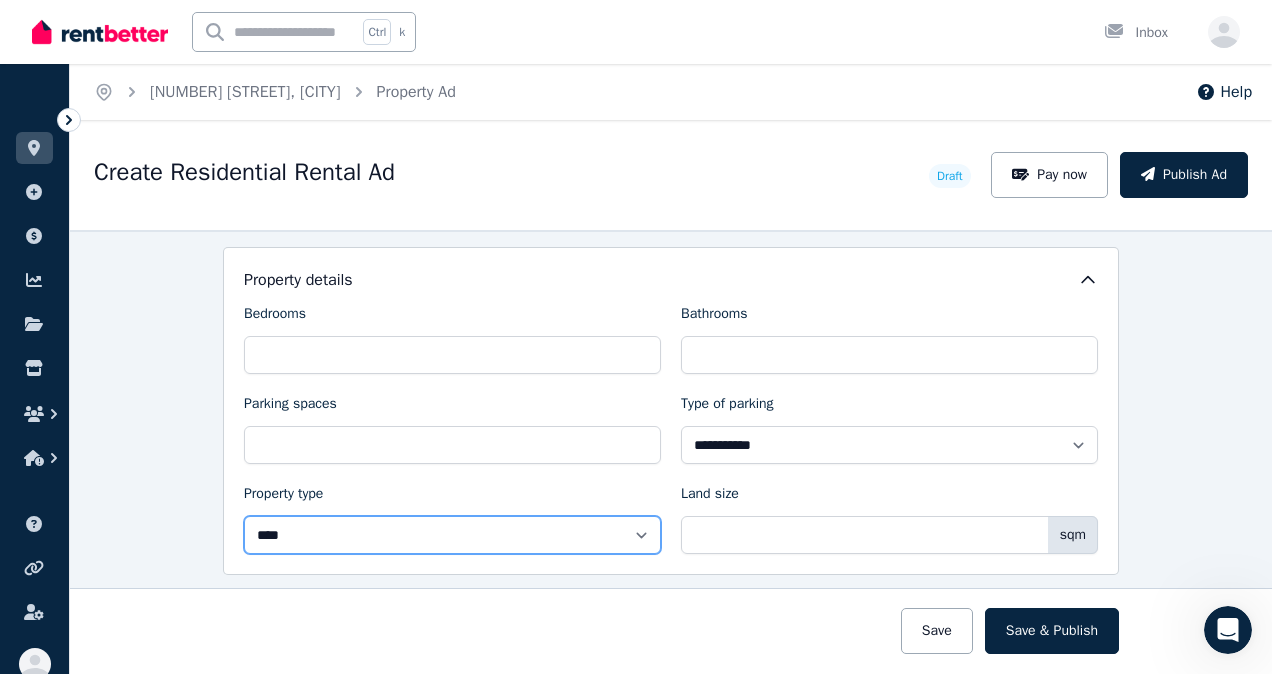 click on "**********" at bounding box center [452, 535] 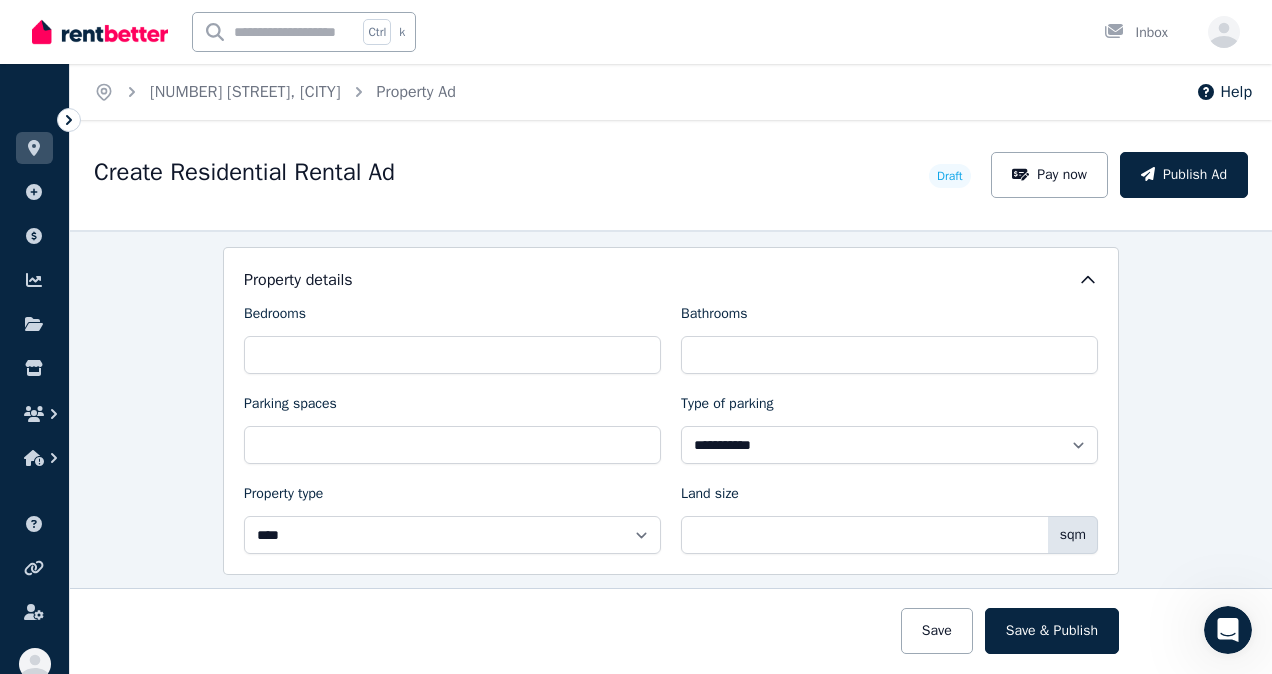 click on "**********" at bounding box center [671, 429] 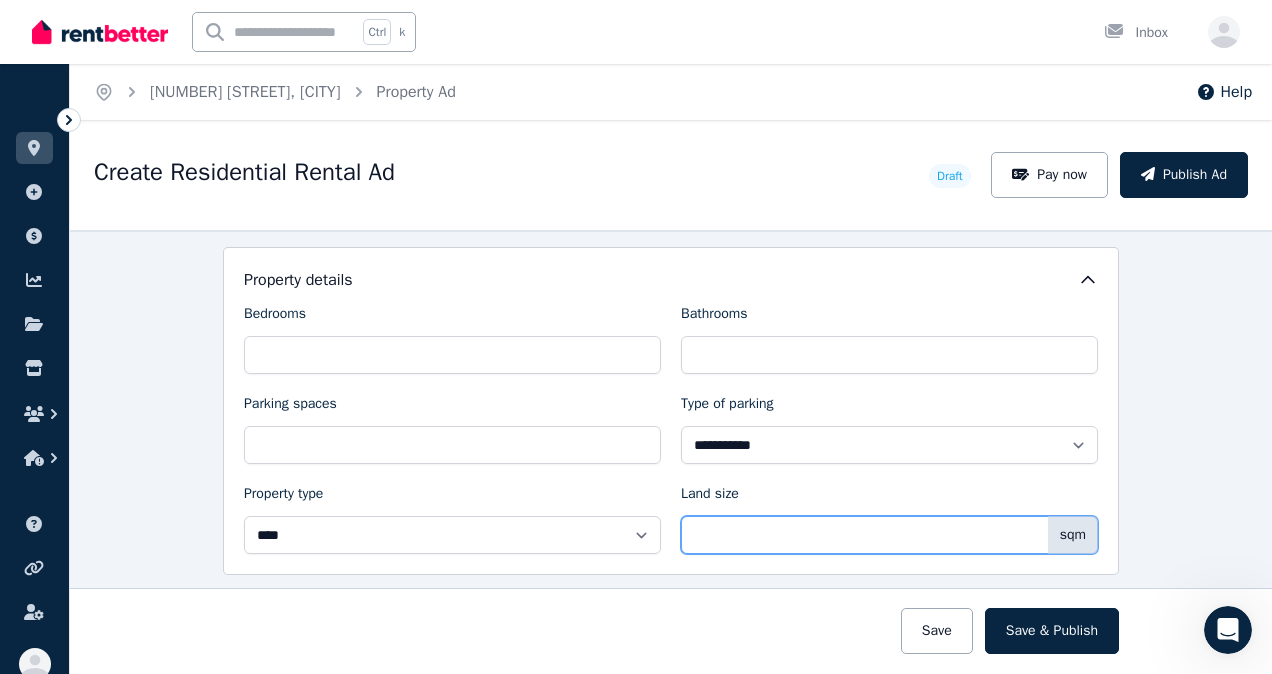 click on "Land size" at bounding box center [889, 535] 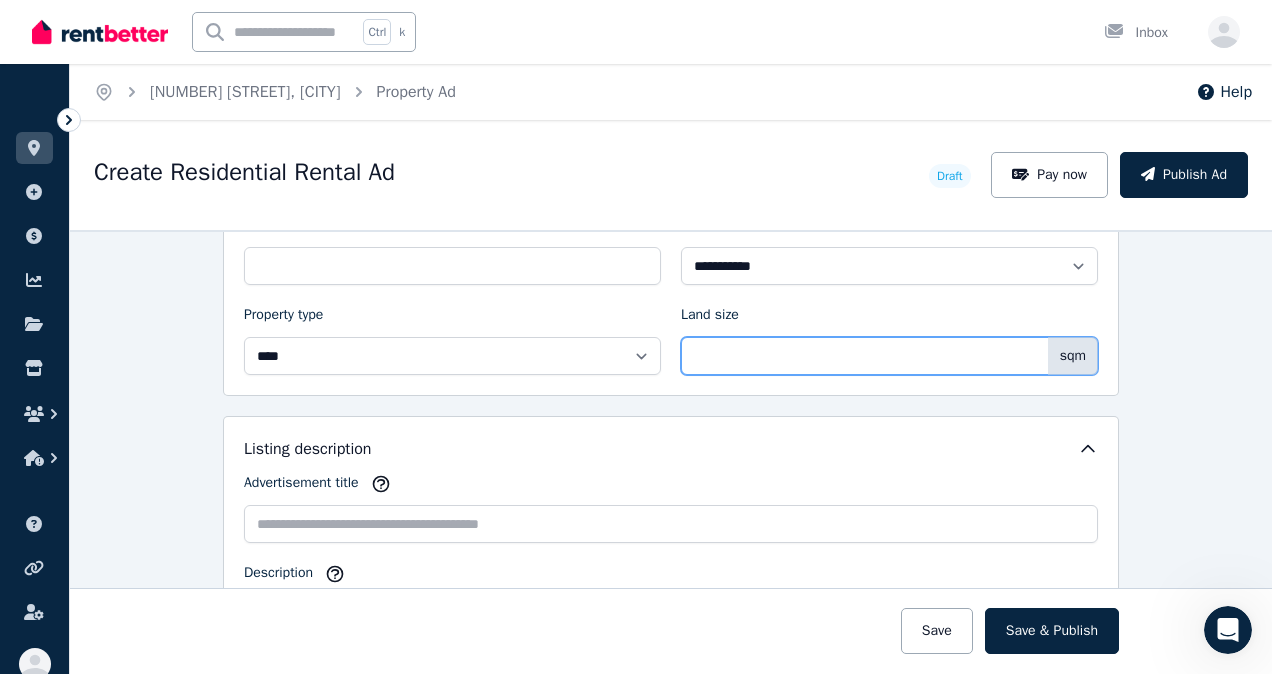scroll, scrollTop: 1000, scrollLeft: 0, axis: vertical 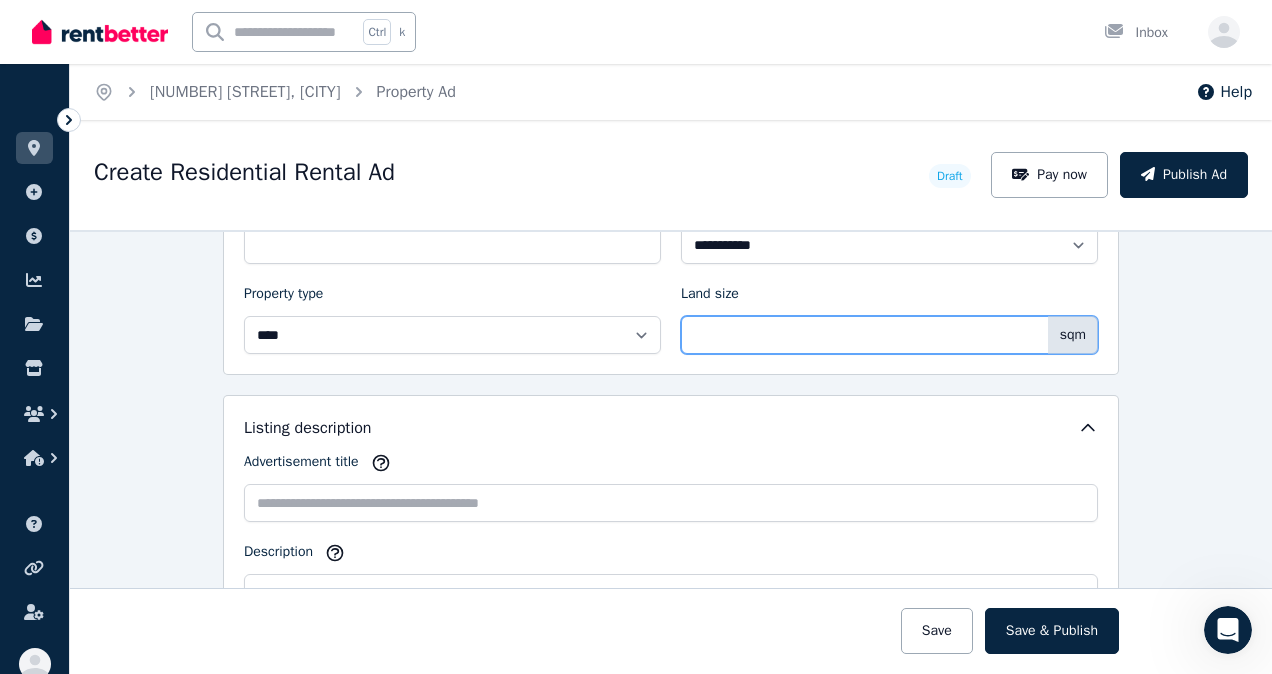 type on "****" 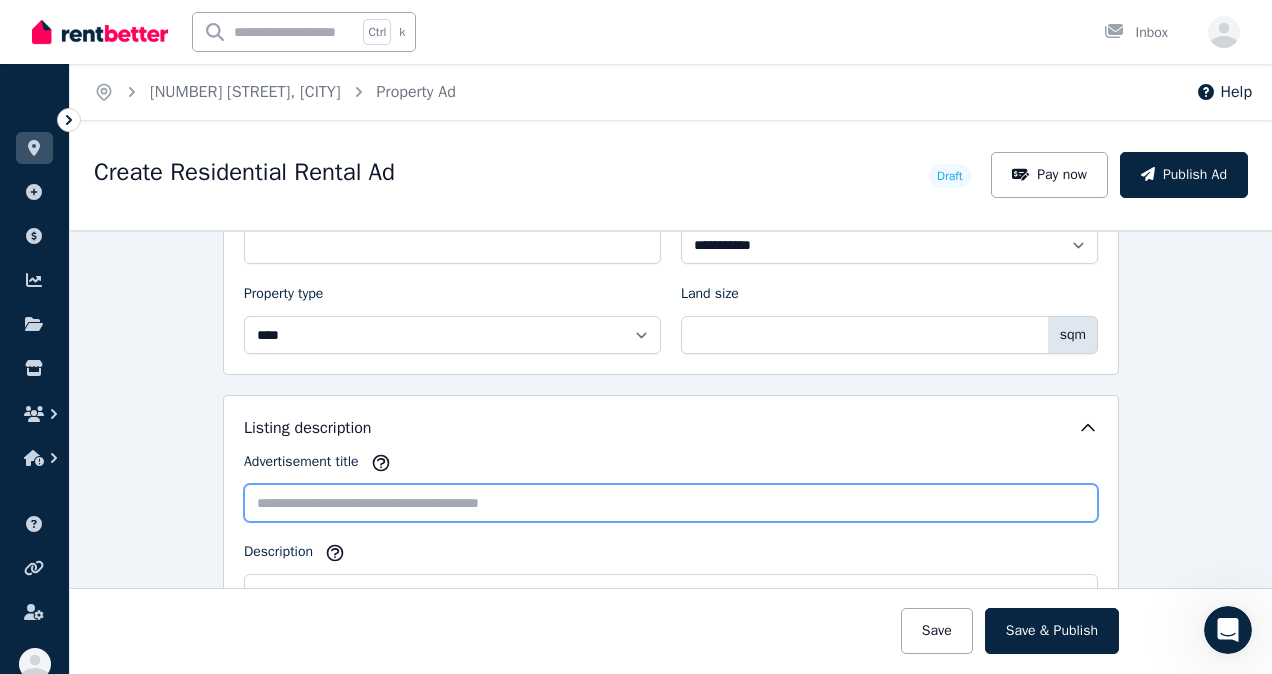 click on "Advertisement title" at bounding box center [671, 503] 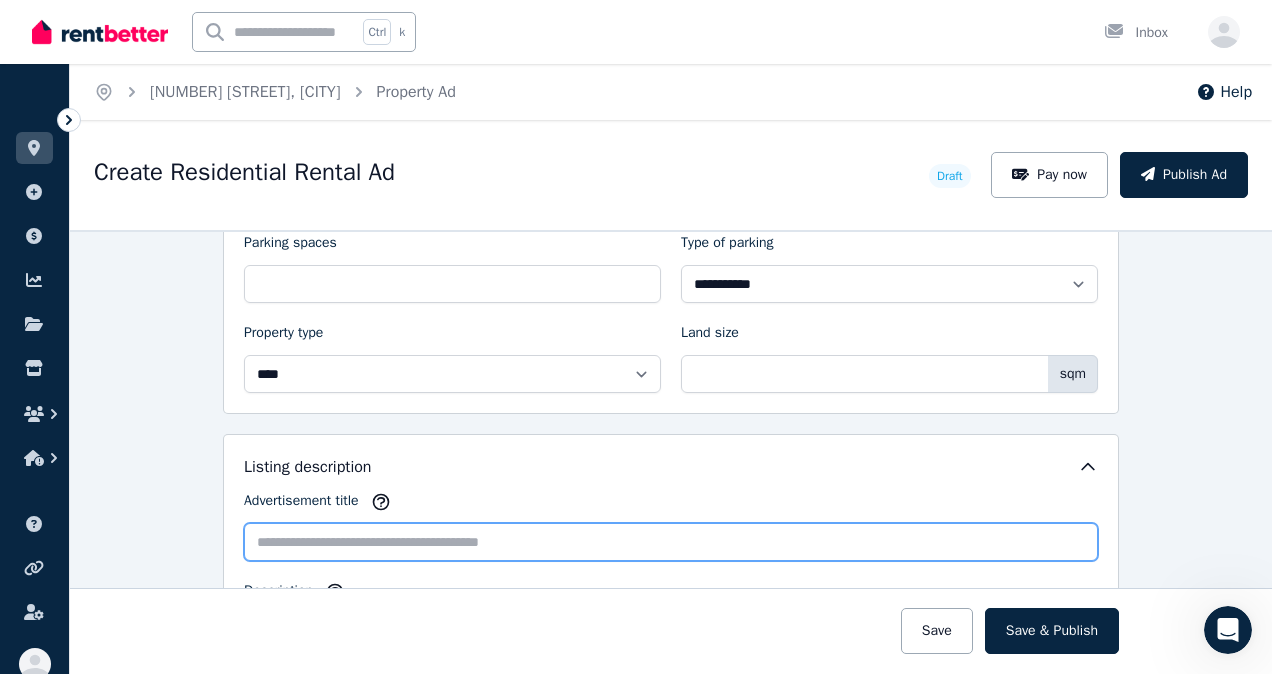 scroll, scrollTop: 1000, scrollLeft: 0, axis: vertical 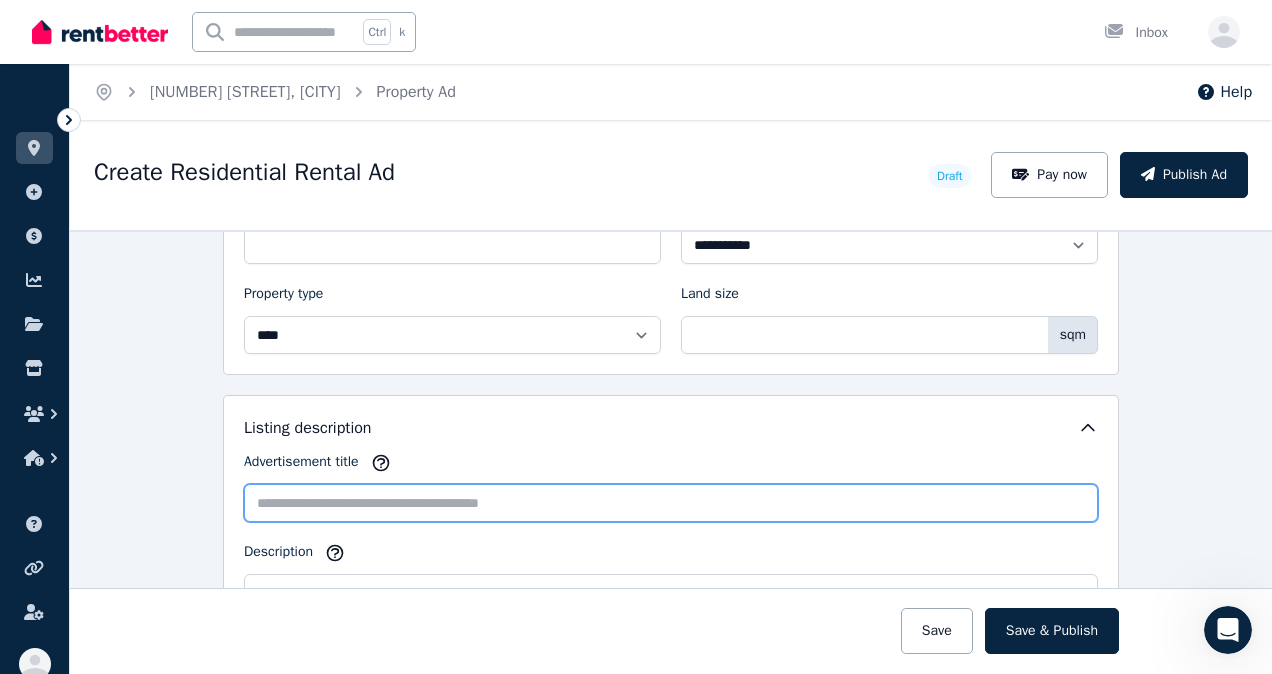 click on "Advertisement title" at bounding box center [671, 503] 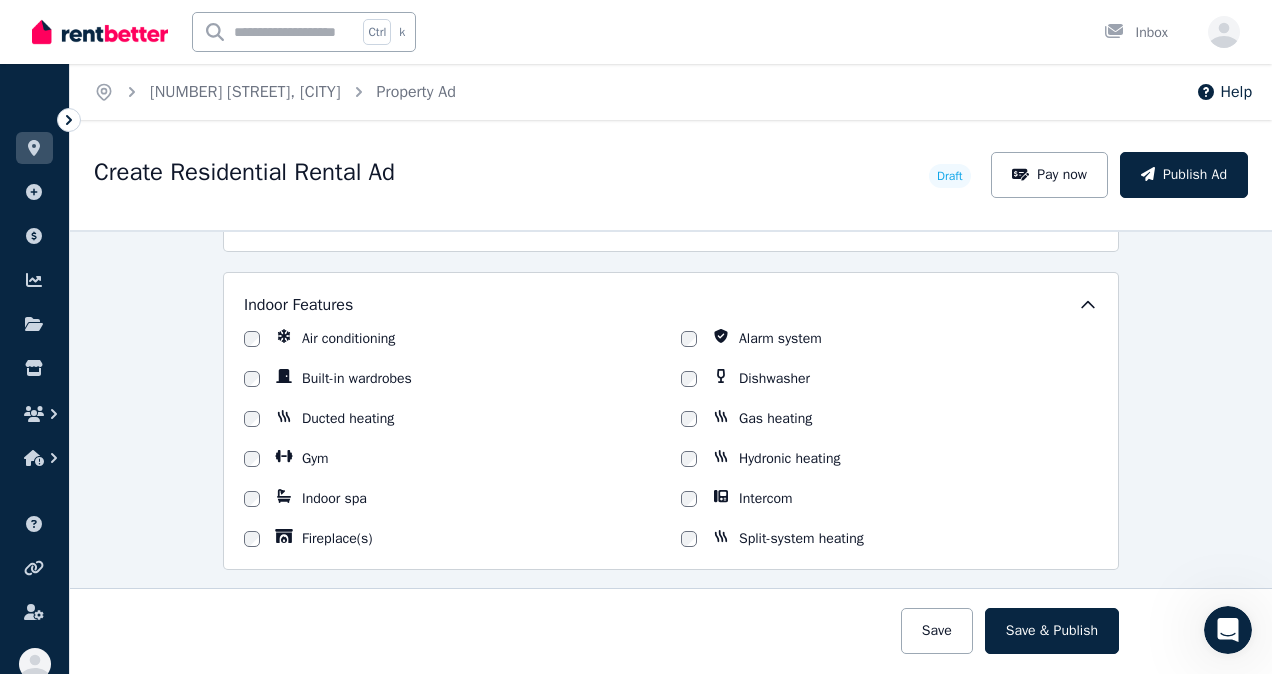 scroll, scrollTop: 1600, scrollLeft: 0, axis: vertical 